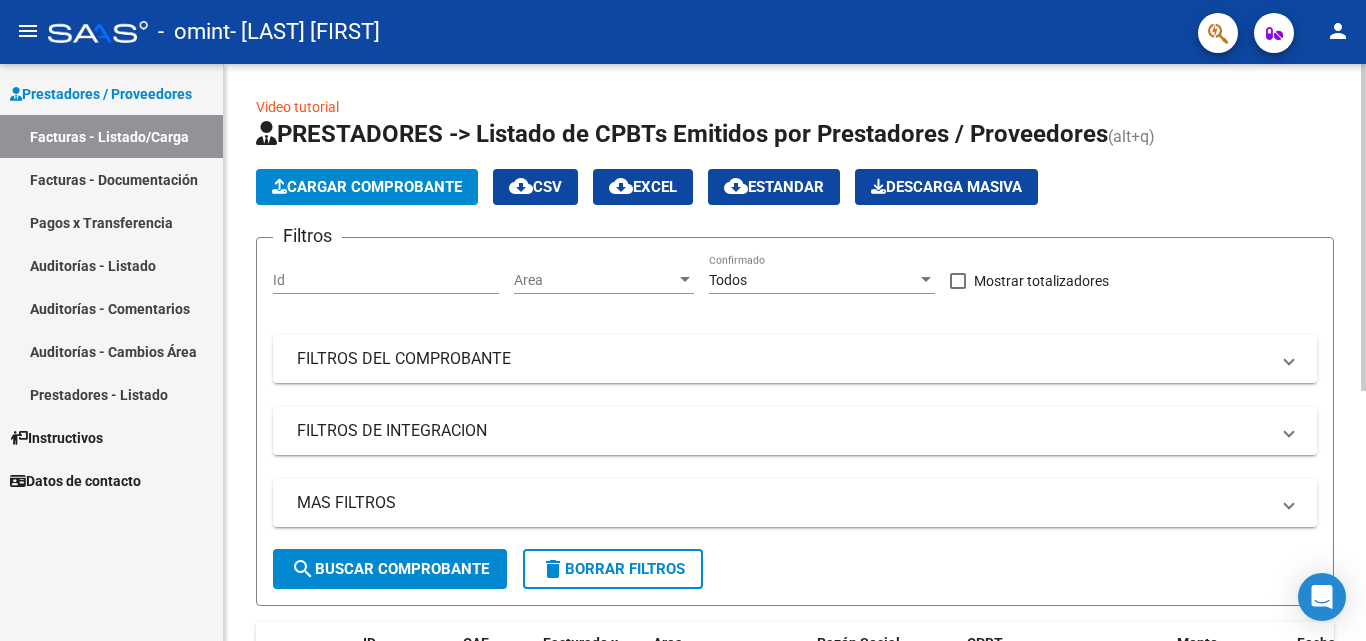 scroll, scrollTop: 0, scrollLeft: 0, axis: both 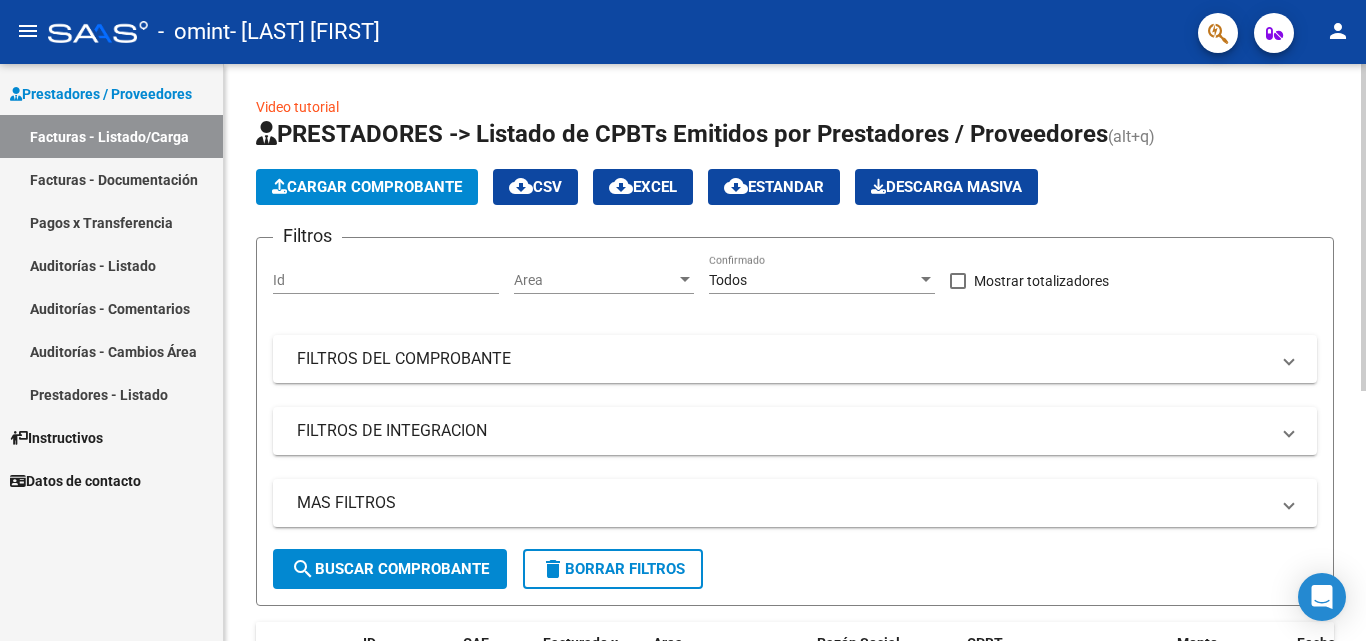 click on "Cargar Comprobante" 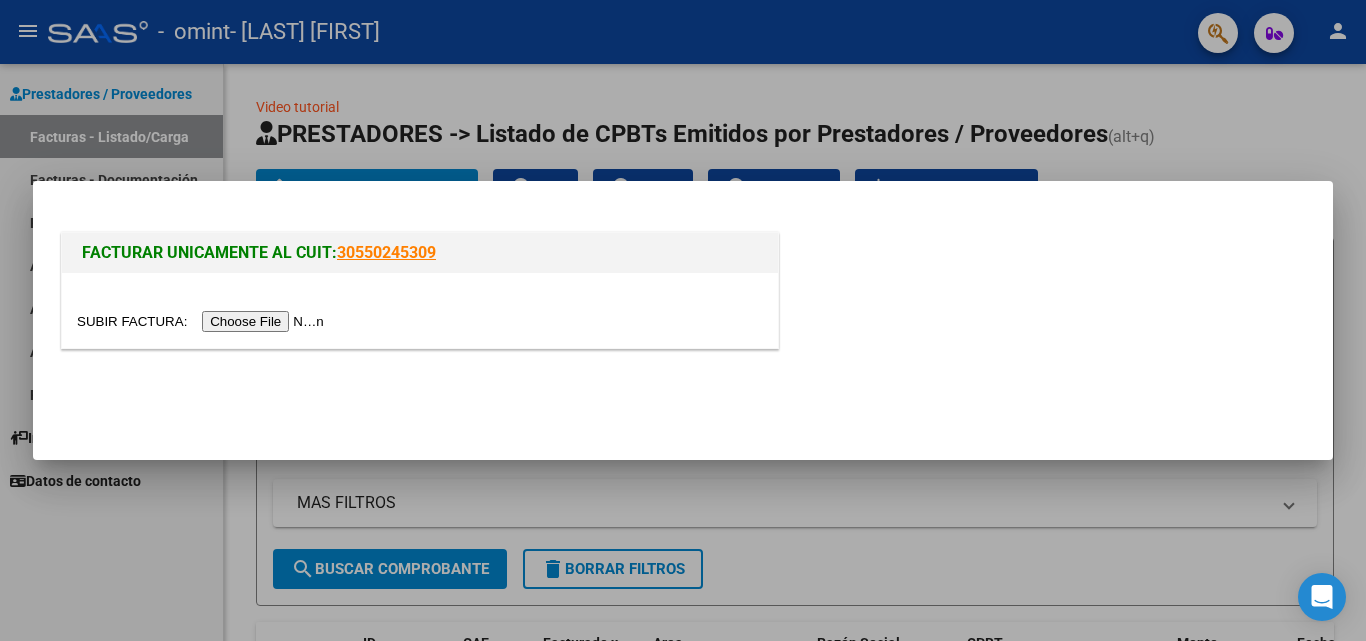 click at bounding box center (203, 321) 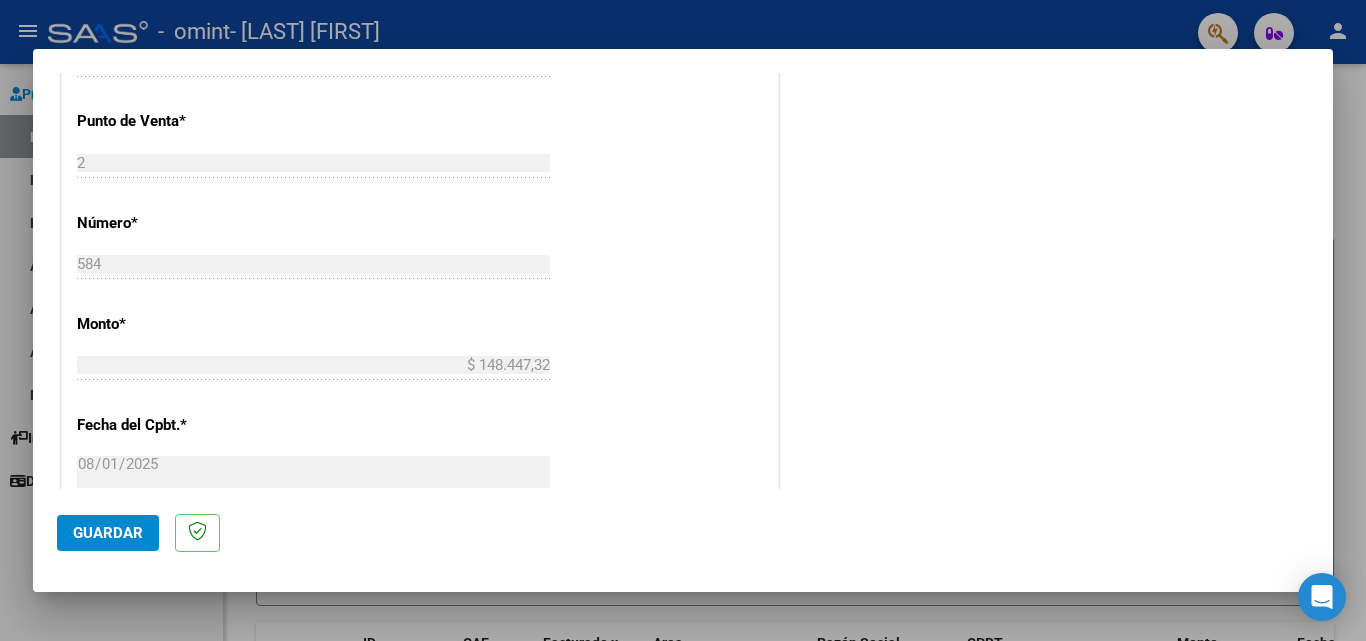 scroll, scrollTop: 300, scrollLeft: 0, axis: vertical 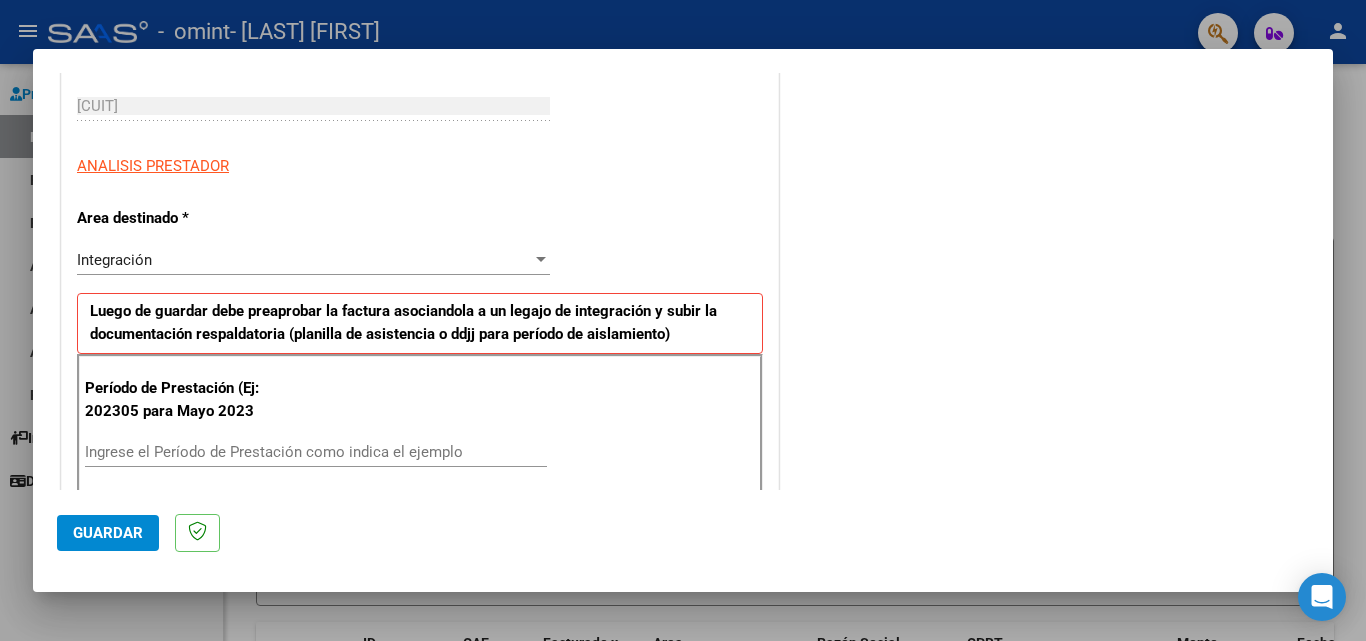 click on "Ingrese el Período de Prestación como indica el ejemplo" at bounding box center [316, 452] 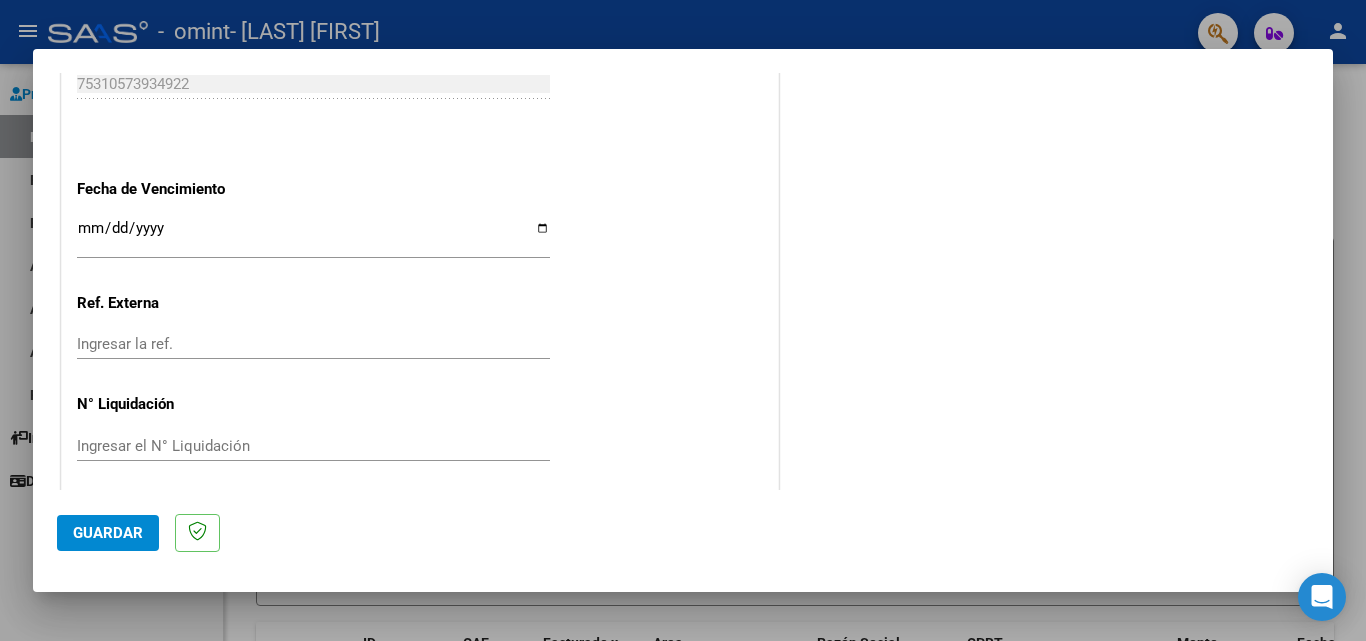 scroll, scrollTop: 1305, scrollLeft: 0, axis: vertical 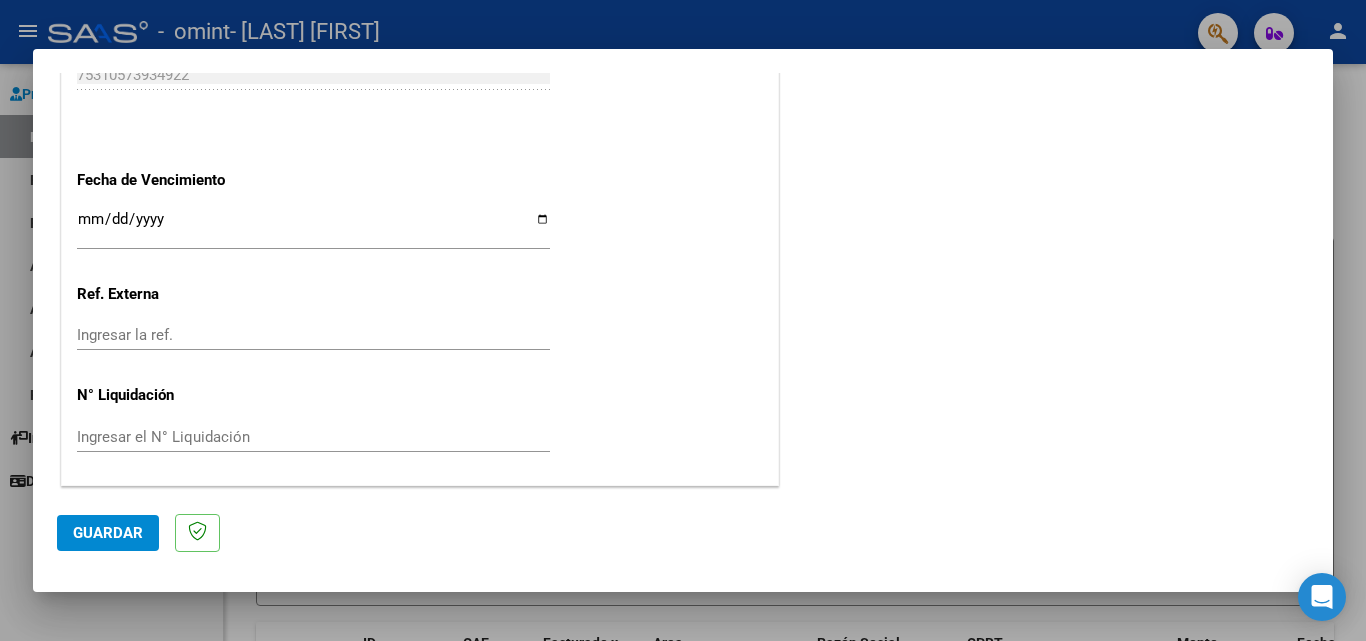type on "202507" 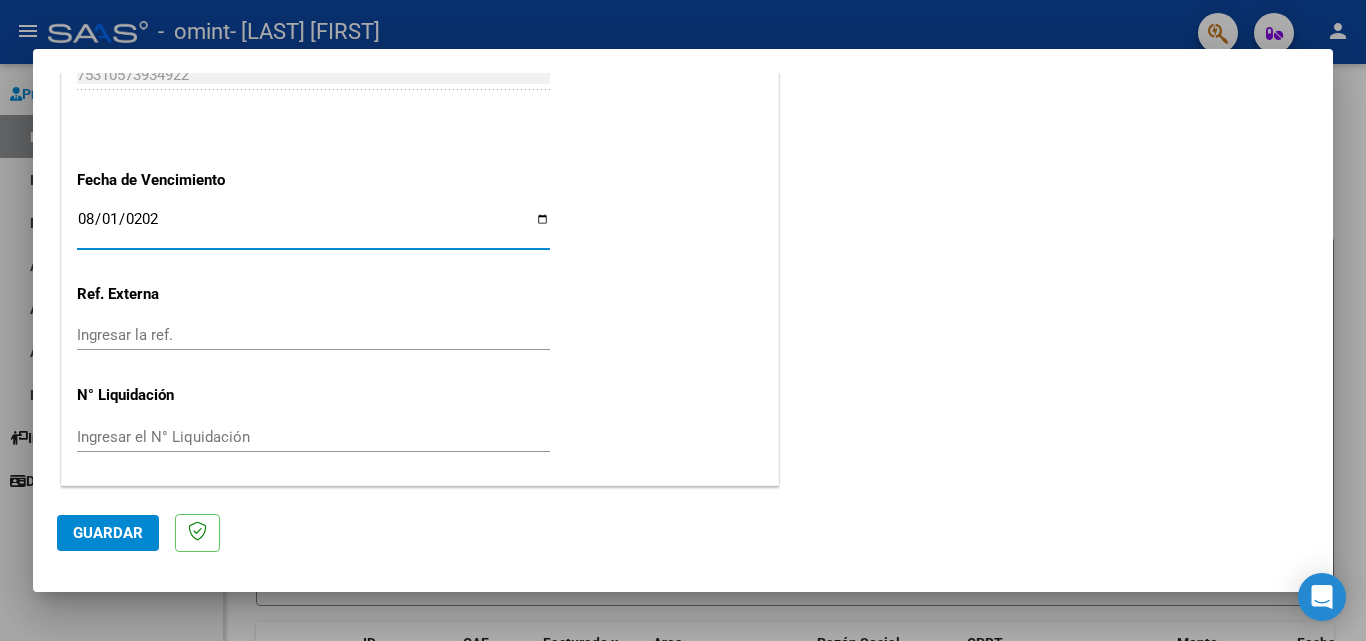 type on "2025-08-01" 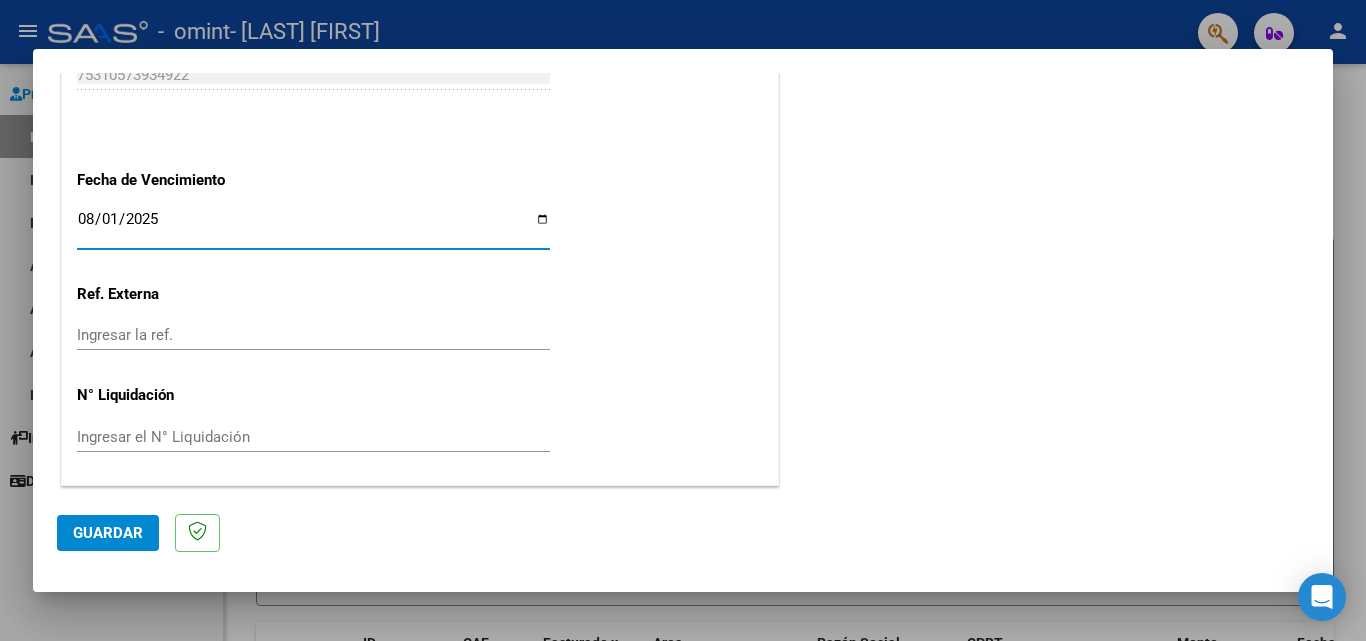 click on "COMENTARIOS Comentarios del Prestador / Gerenciador:" at bounding box center [1046, -360] 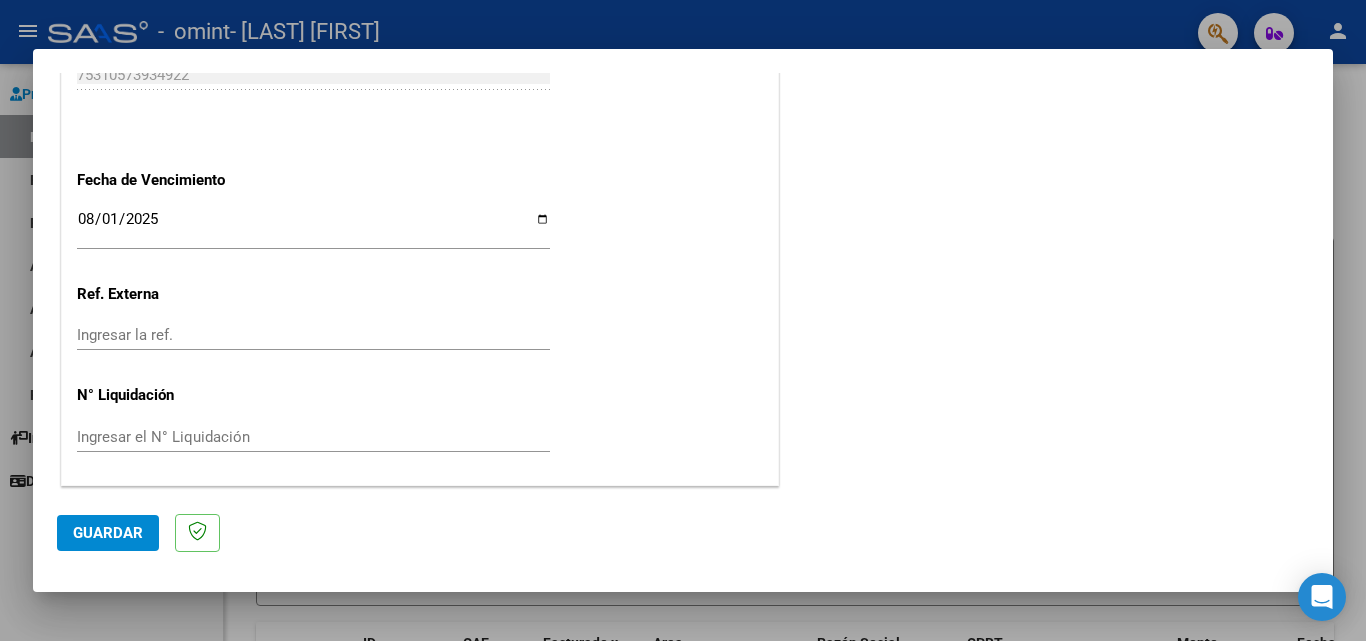 click on "Guardar" 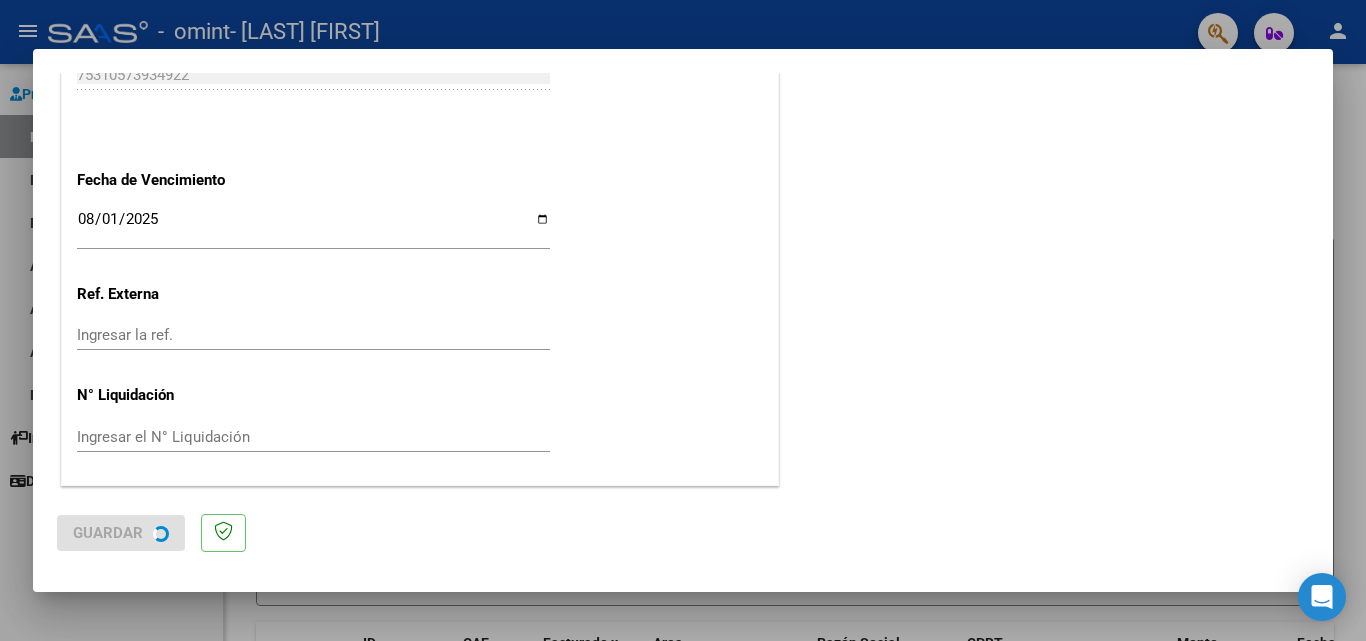 scroll, scrollTop: 0, scrollLeft: 0, axis: both 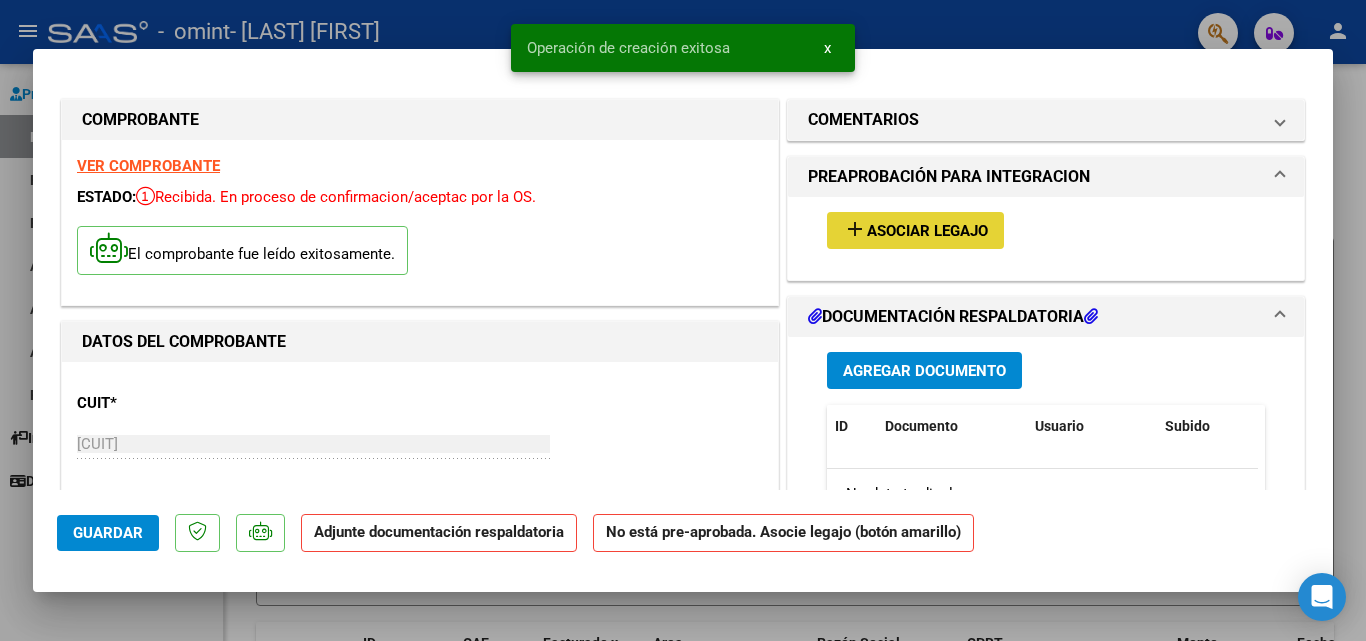 click on "Asociar Legajo" at bounding box center (927, 231) 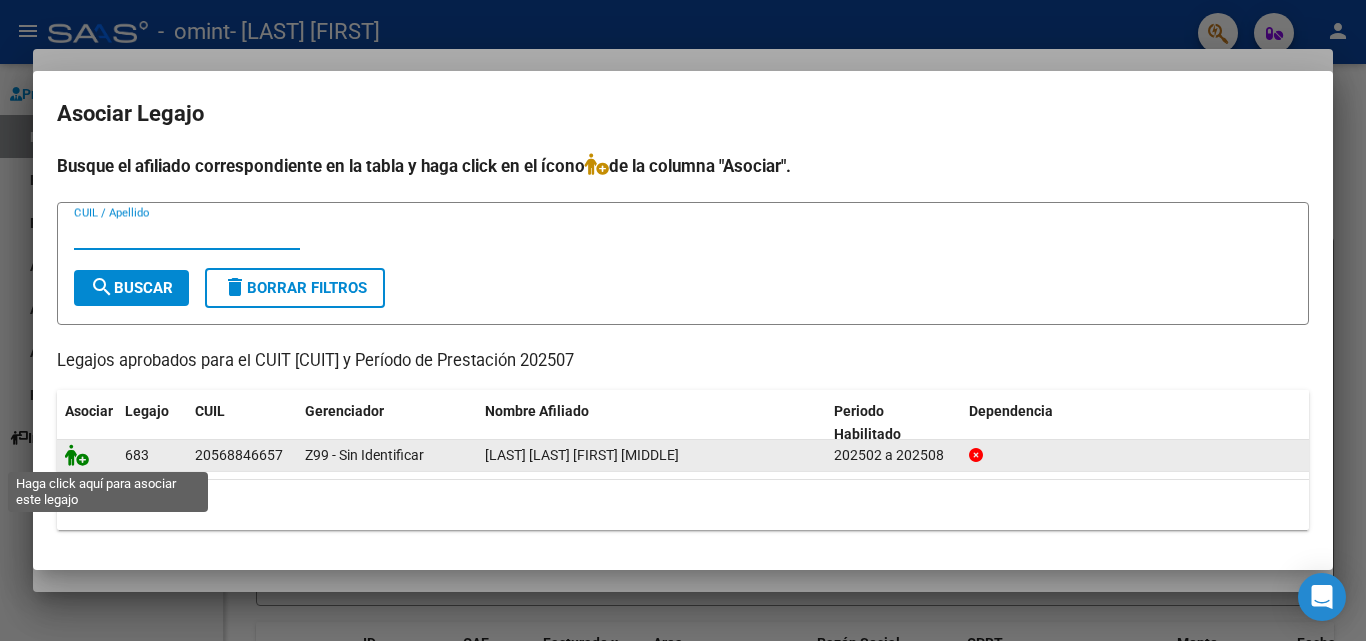 click 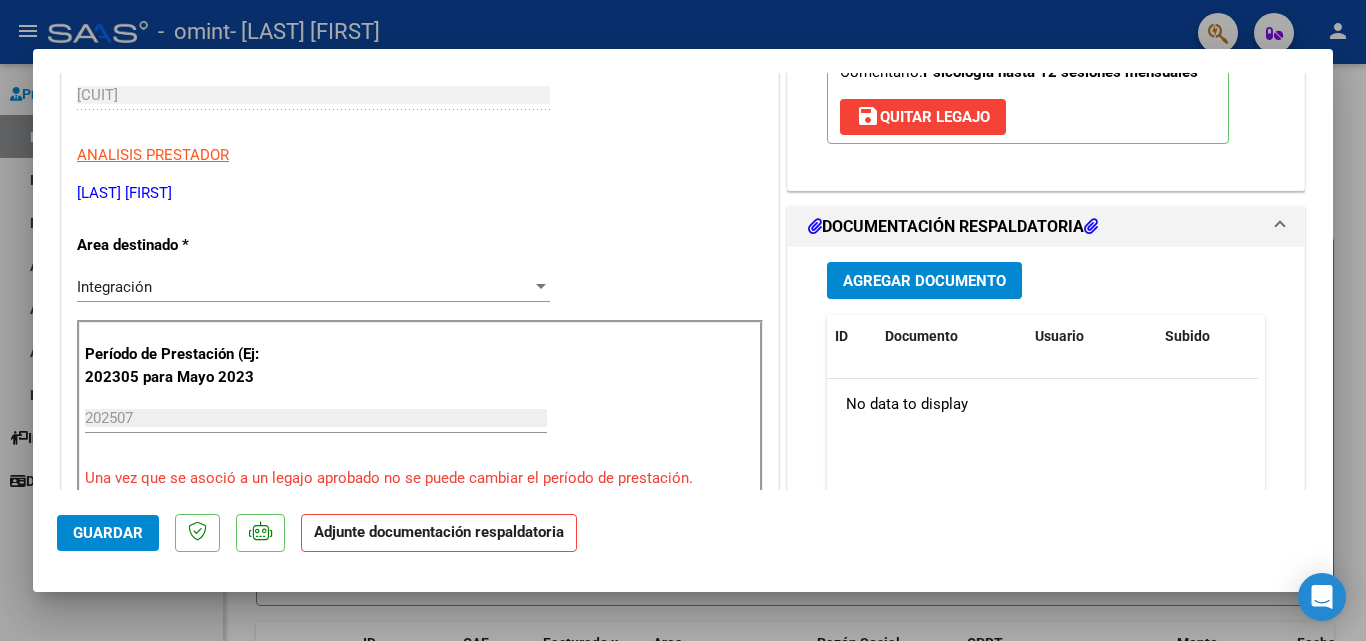 scroll, scrollTop: 400, scrollLeft: 0, axis: vertical 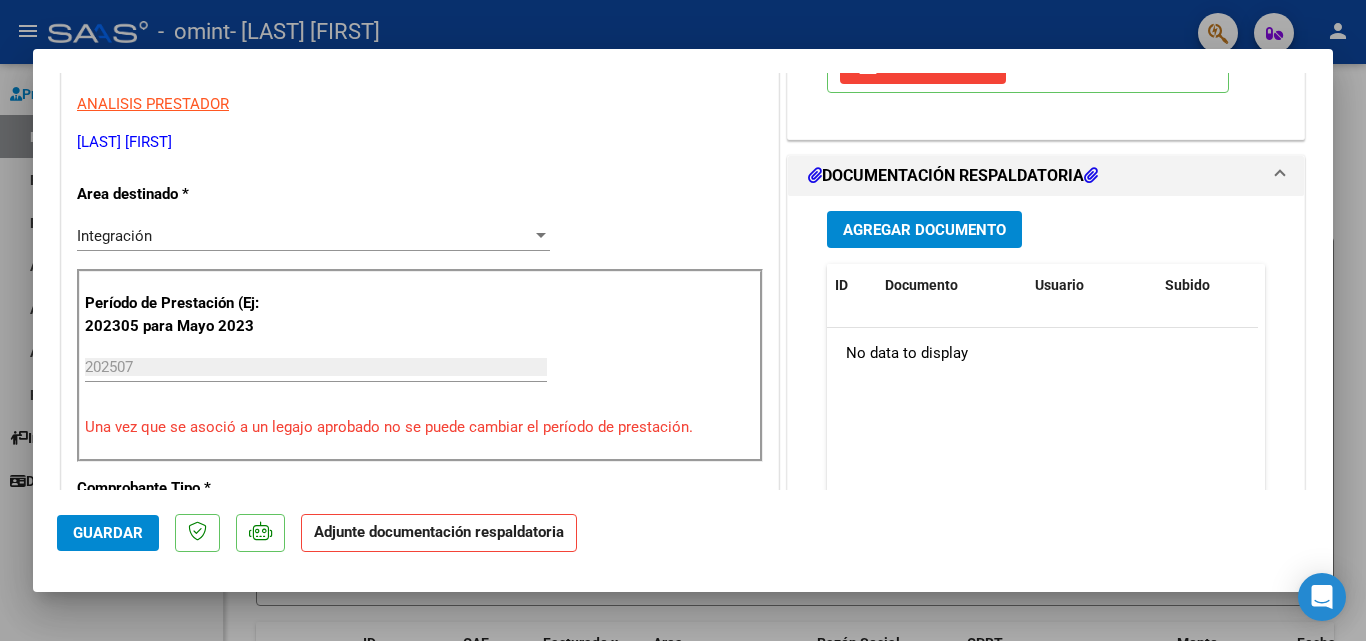 click on "Agregar Documento" at bounding box center (924, 230) 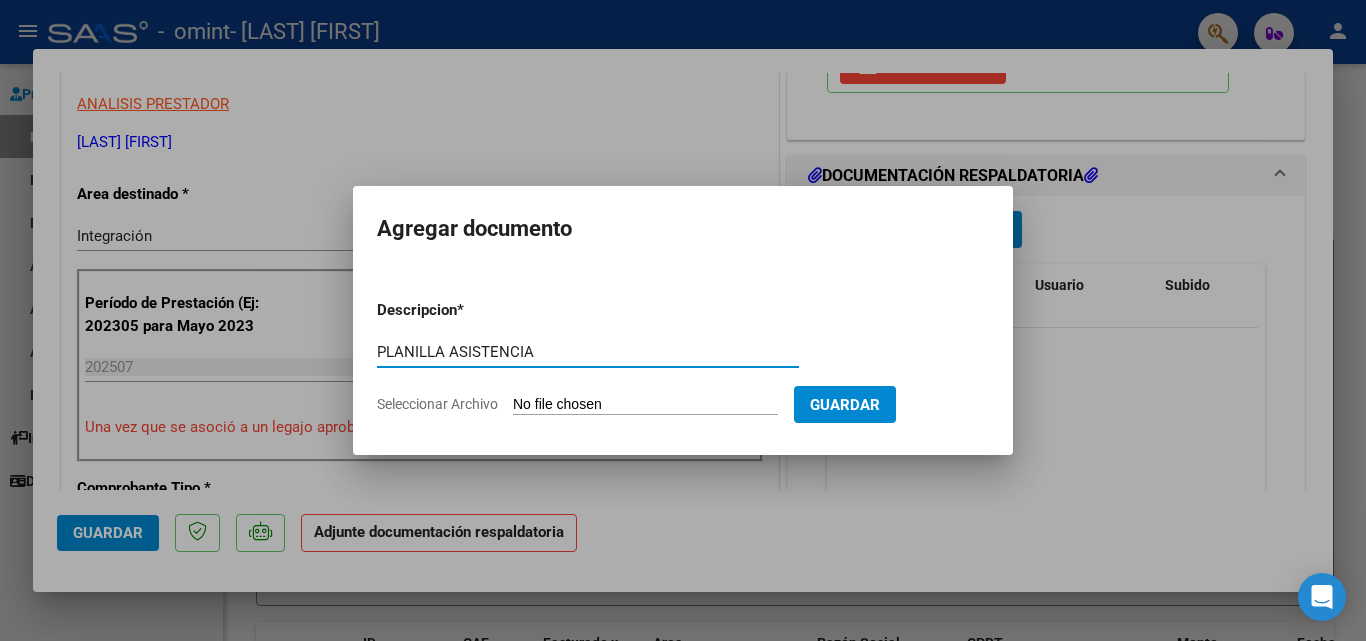 type on "PLANILLA ASISTENCIA" 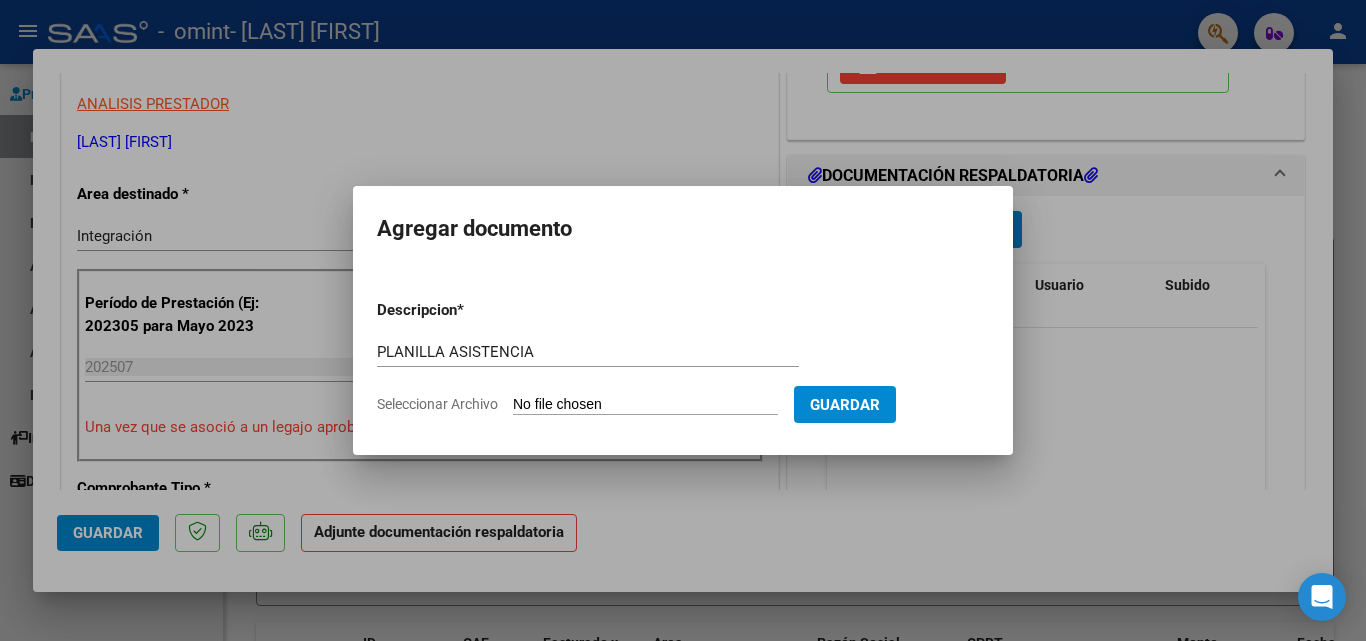 type on "C:\fakepath\OMINT - Cisneros Y - 2025-07 - Planilla PSI.pdf" 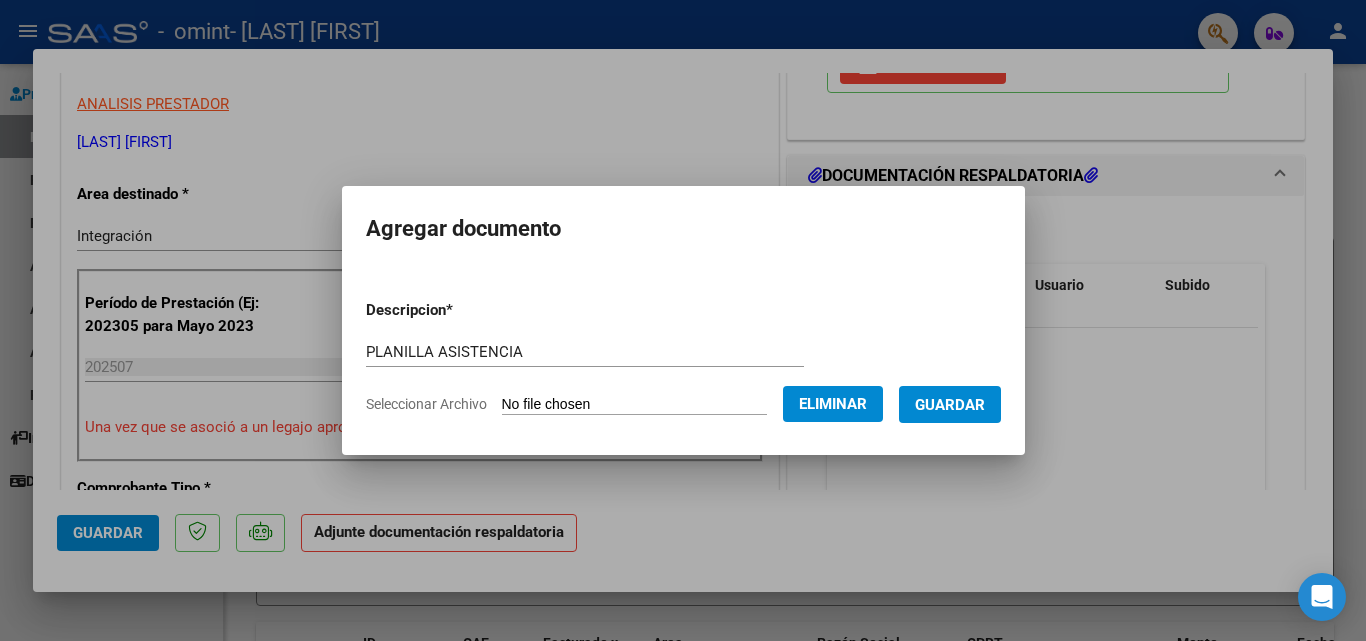 click on "Guardar" at bounding box center [950, 405] 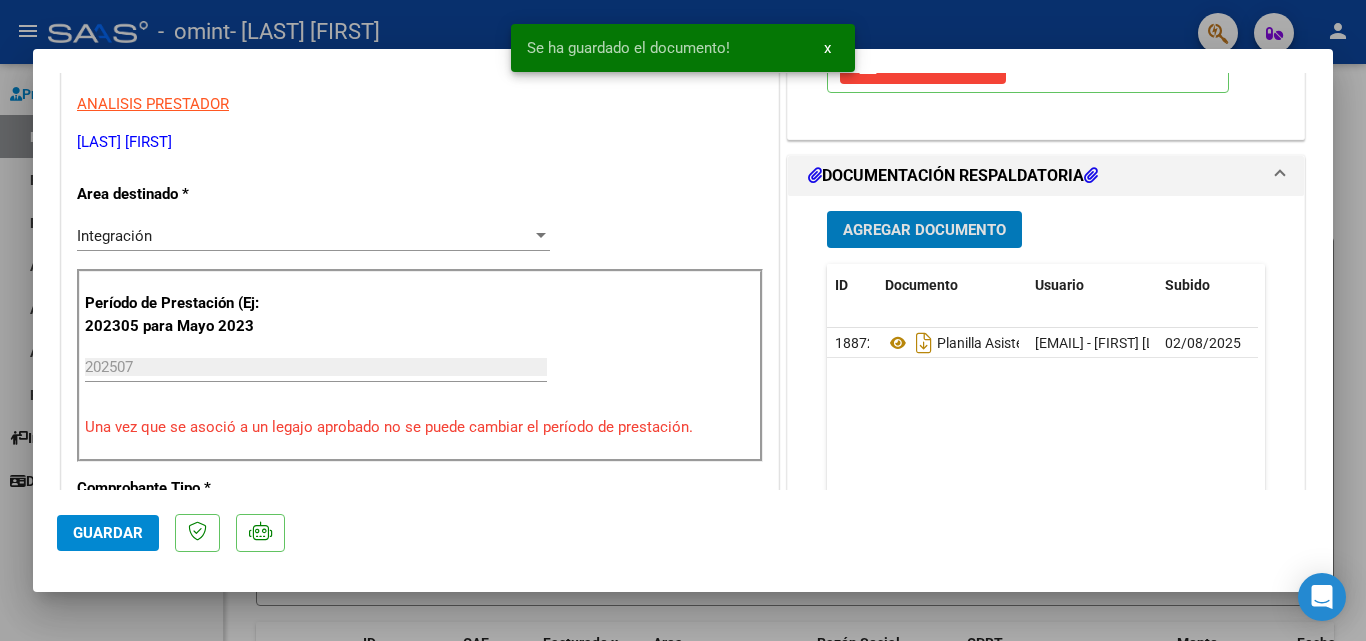 click on "Guardar" 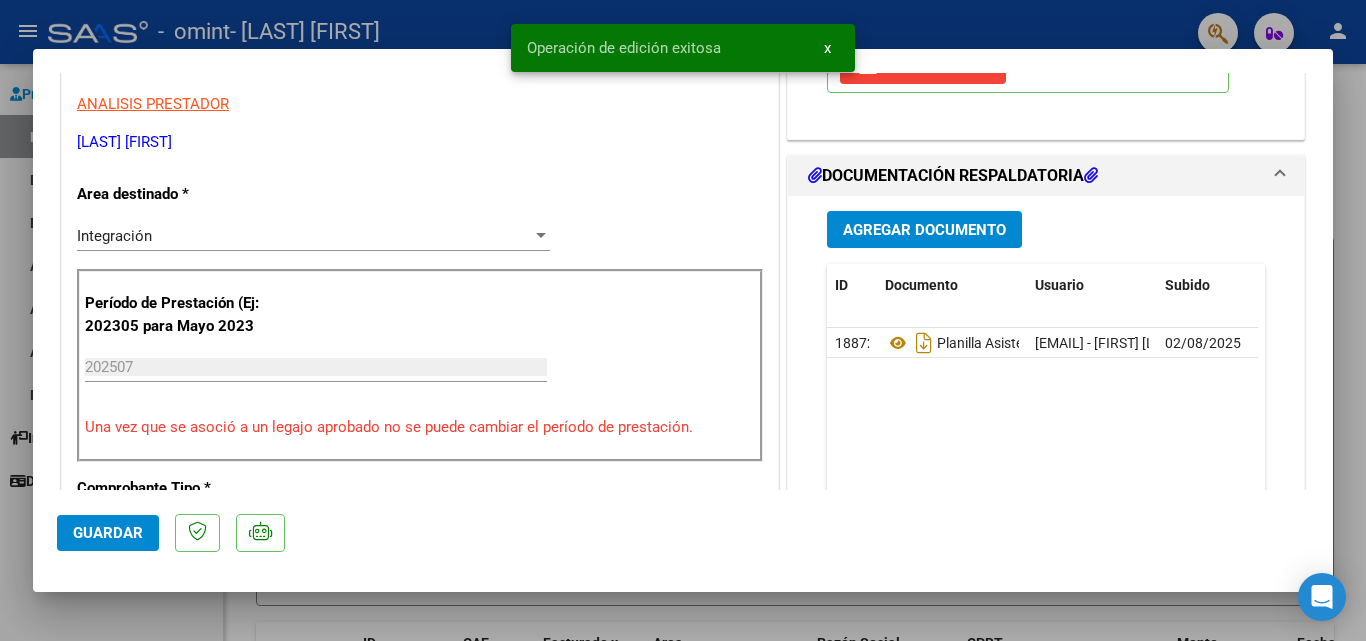 click on "Guardar" 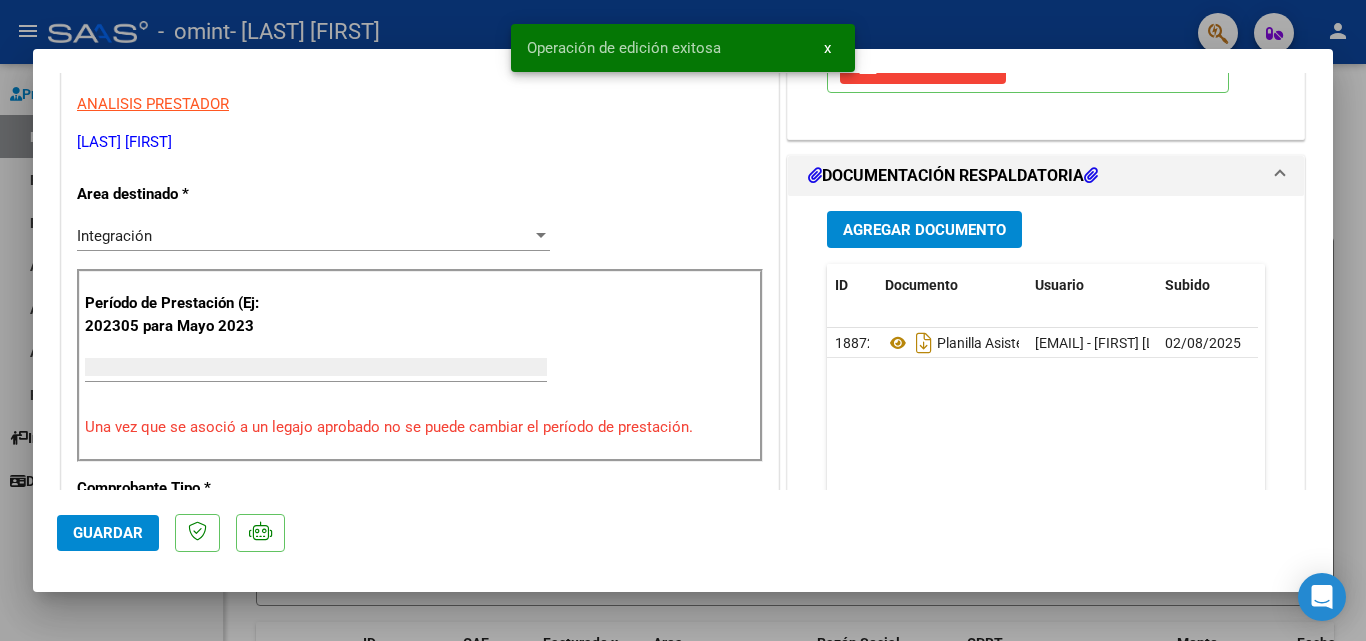 scroll, scrollTop: 339, scrollLeft: 0, axis: vertical 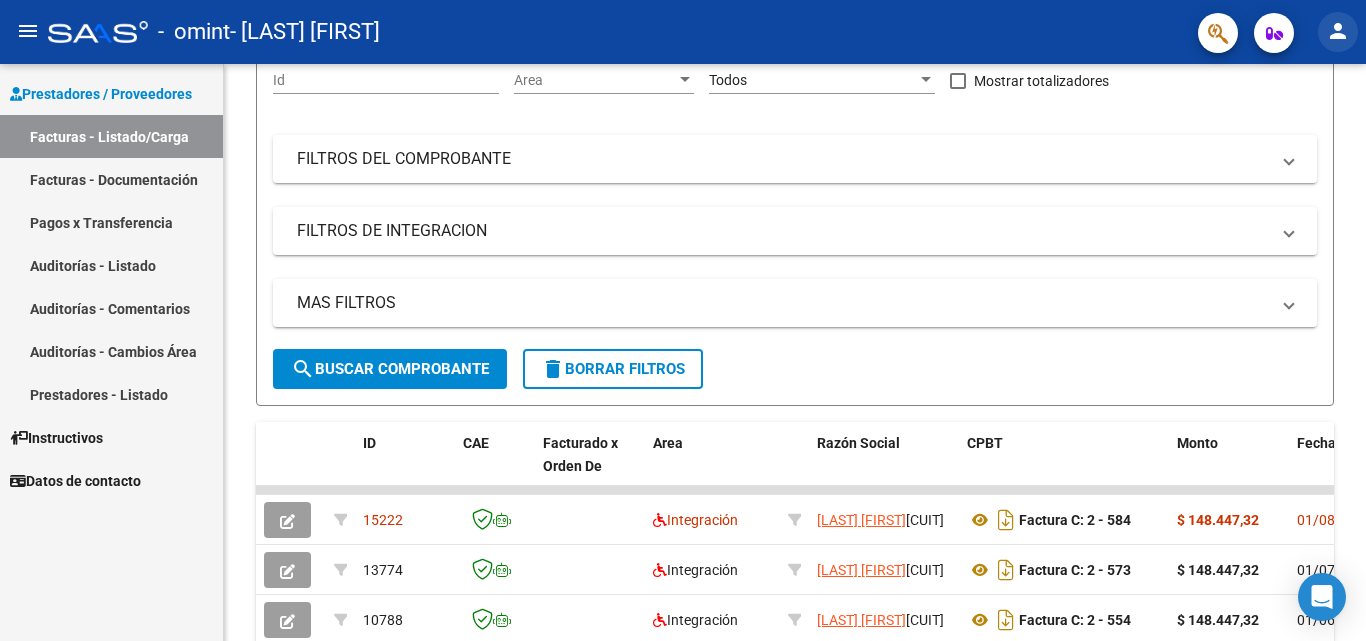 click on "person" 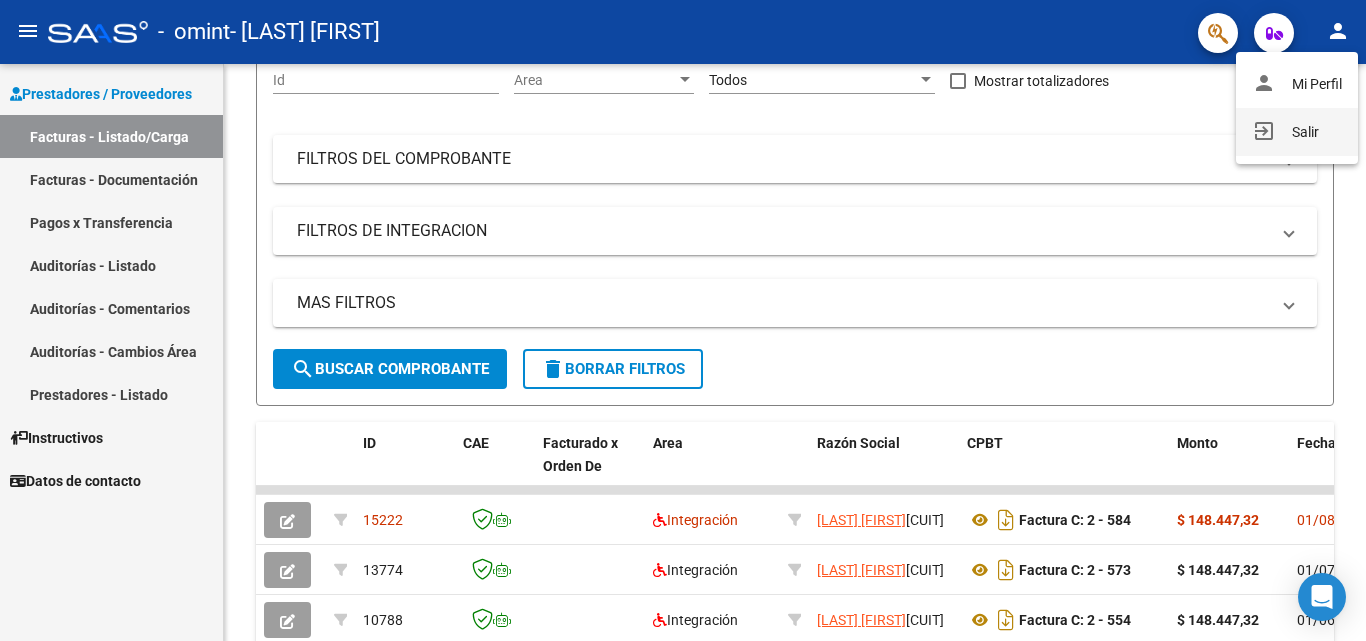 click on "exit_to_app  Salir" at bounding box center [1297, 132] 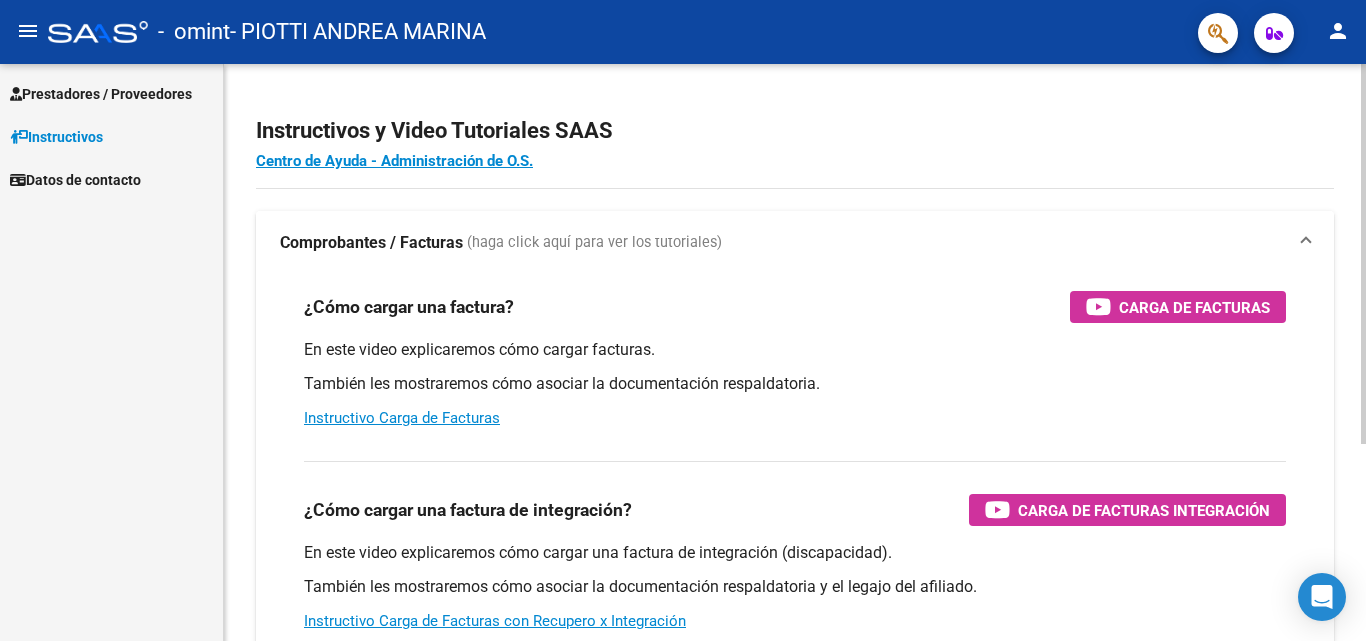 scroll, scrollTop: 0, scrollLeft: 0, axis: both 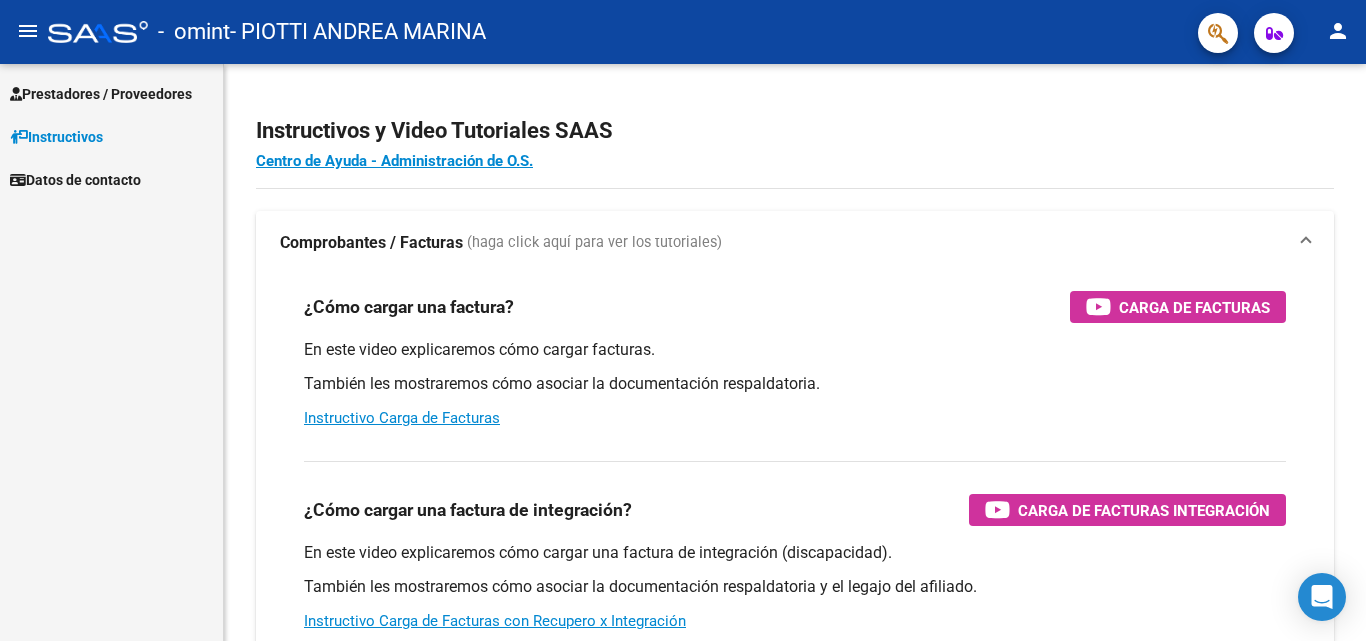 click on "Prestadores / Proveedores" at bounding box center [111, 93] 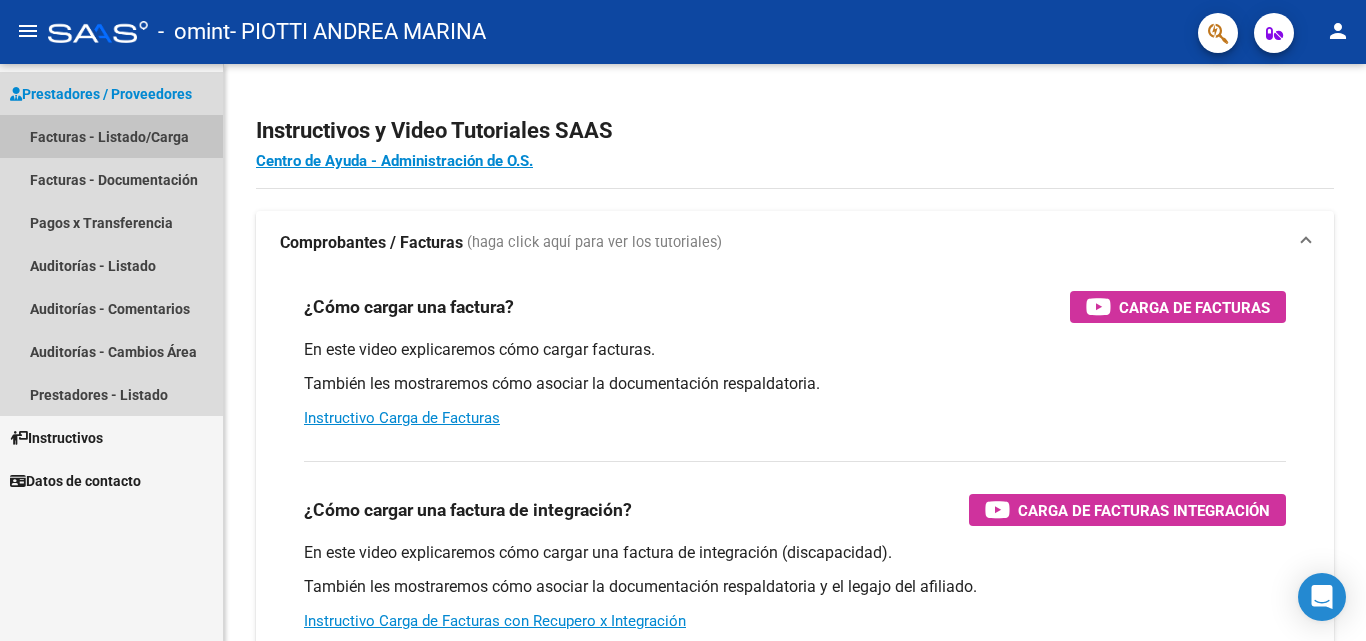 click on "Facturas - Listado/Carga" at bounding box center [111, 136] 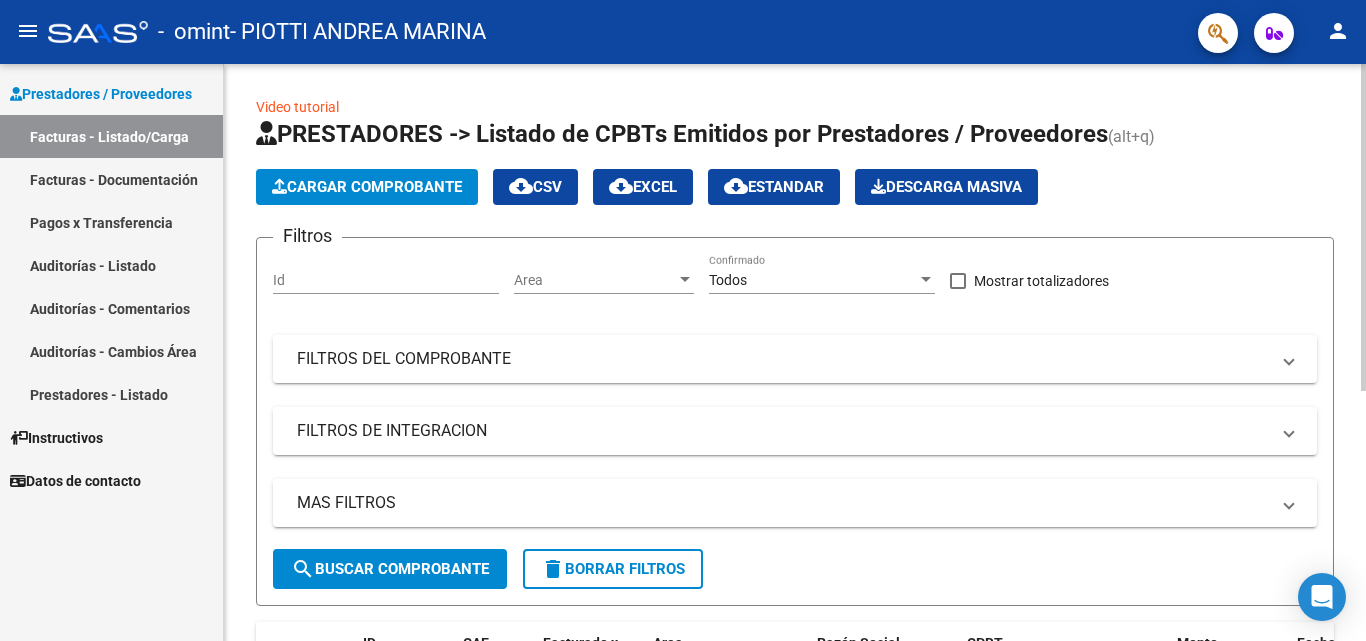 click on "Cargar Comprobante" 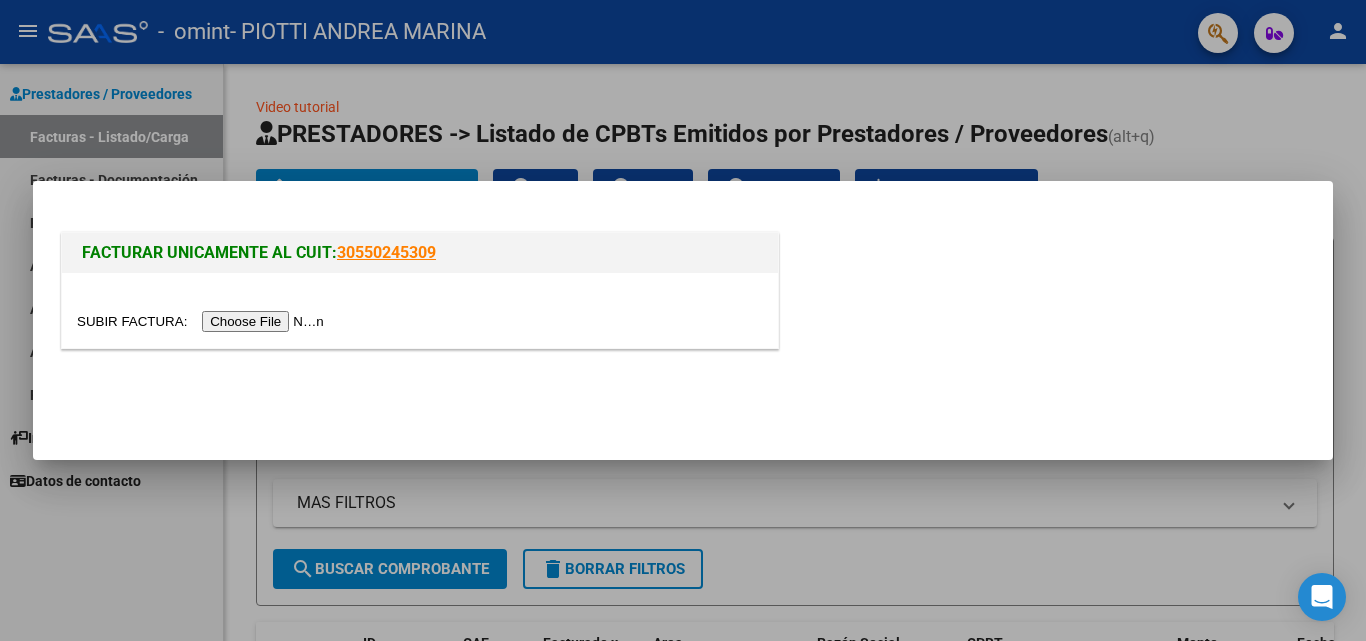 click at bounding box center (203, 321) 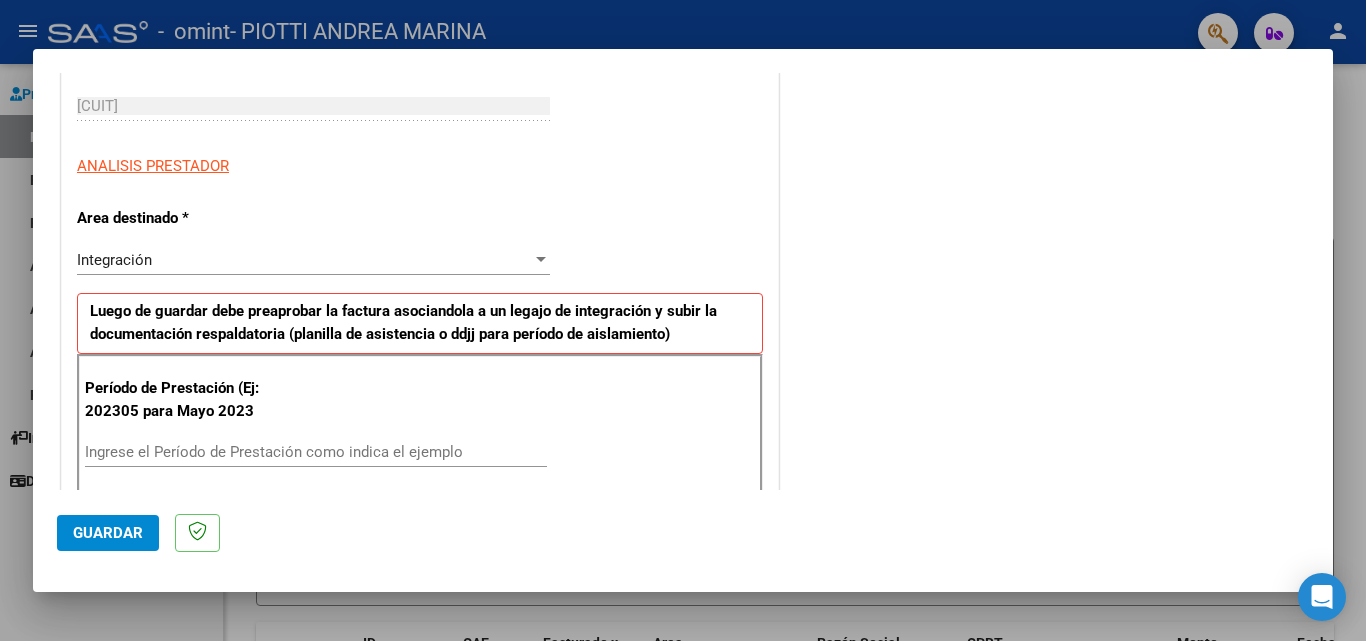 scroll, scrollTop: 400, scrollLeft: 0, axis: vertical 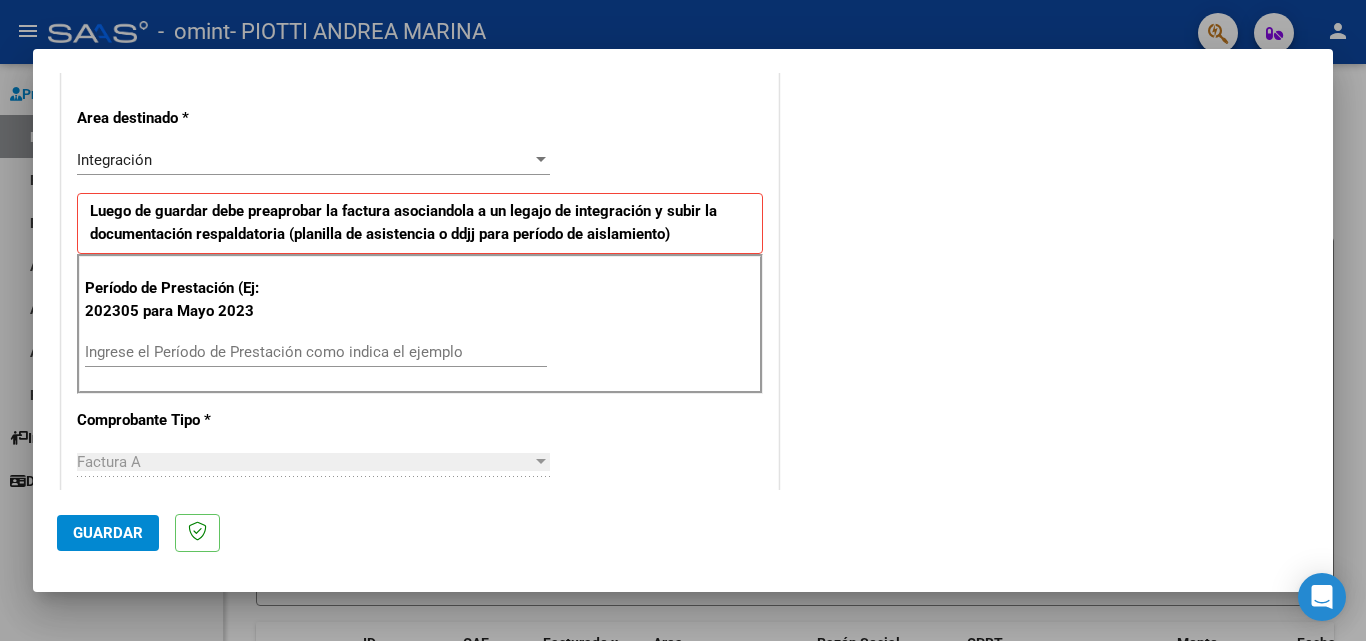click on "Ingrese el Período de Prestación como indica el ejemplo" at bounding box center (316, 352) 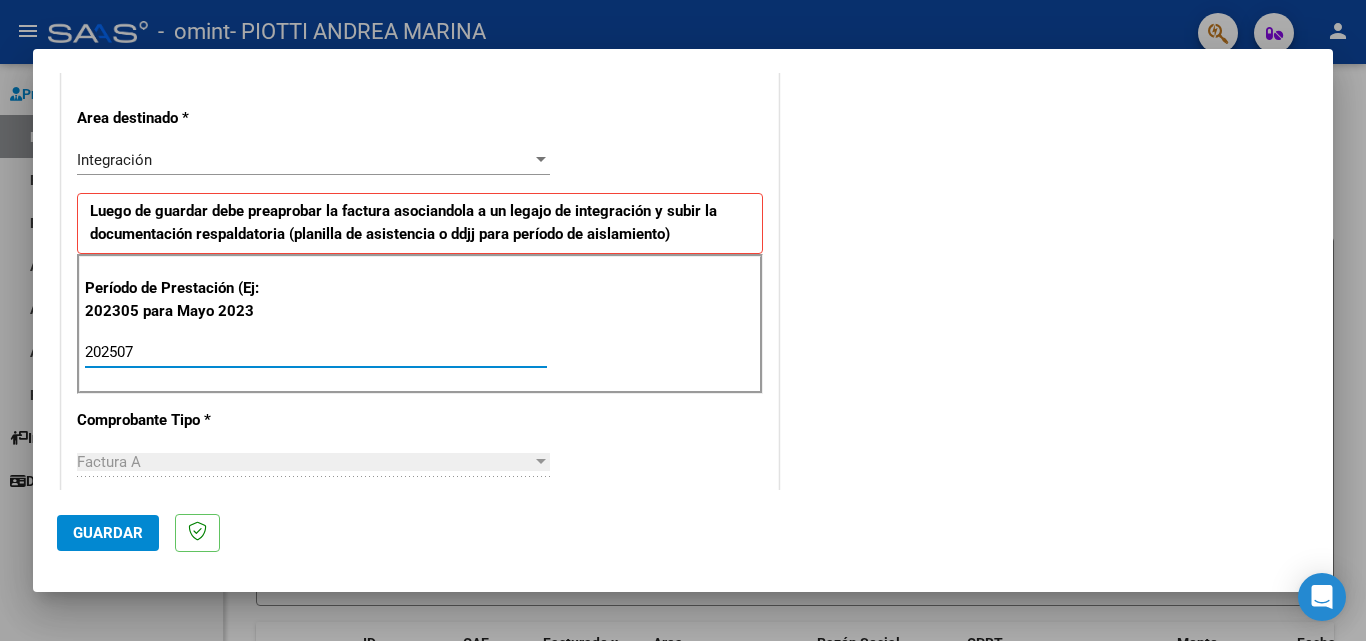 type on "202507" 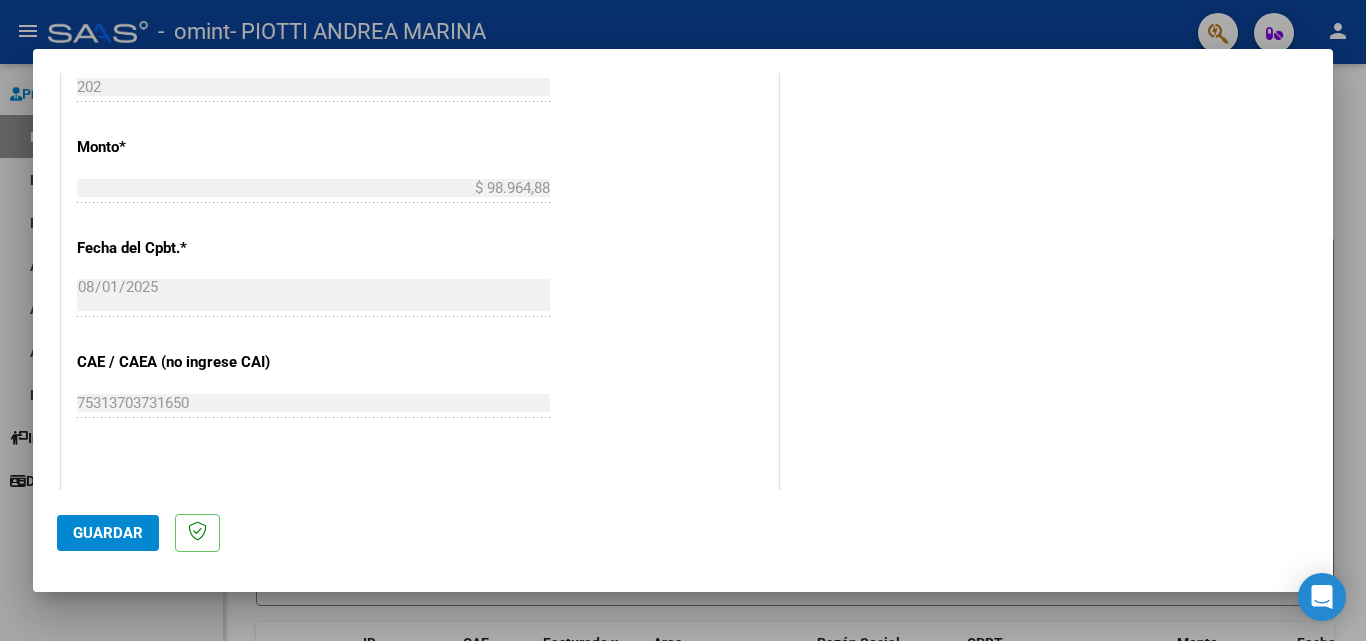 scroll, scrollTop: 1200, scrollLeft: 0, axis: vertical 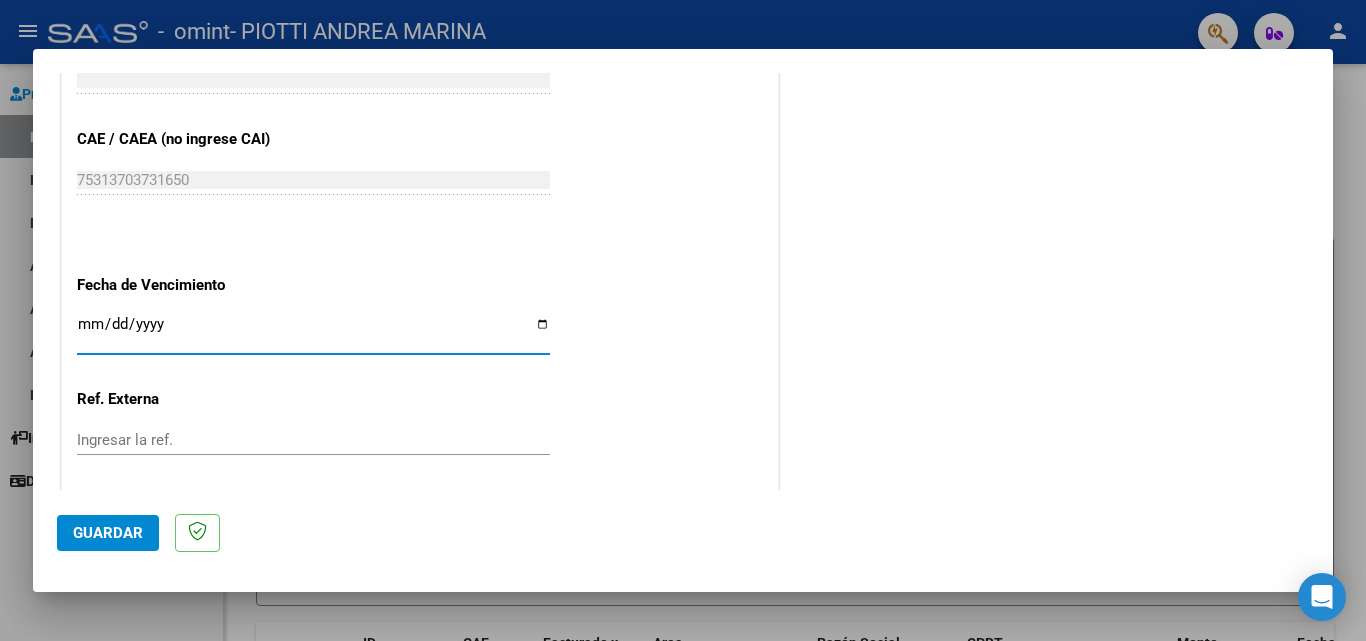 click on "Ingresar la fecha" at bounding box center [313, 332] 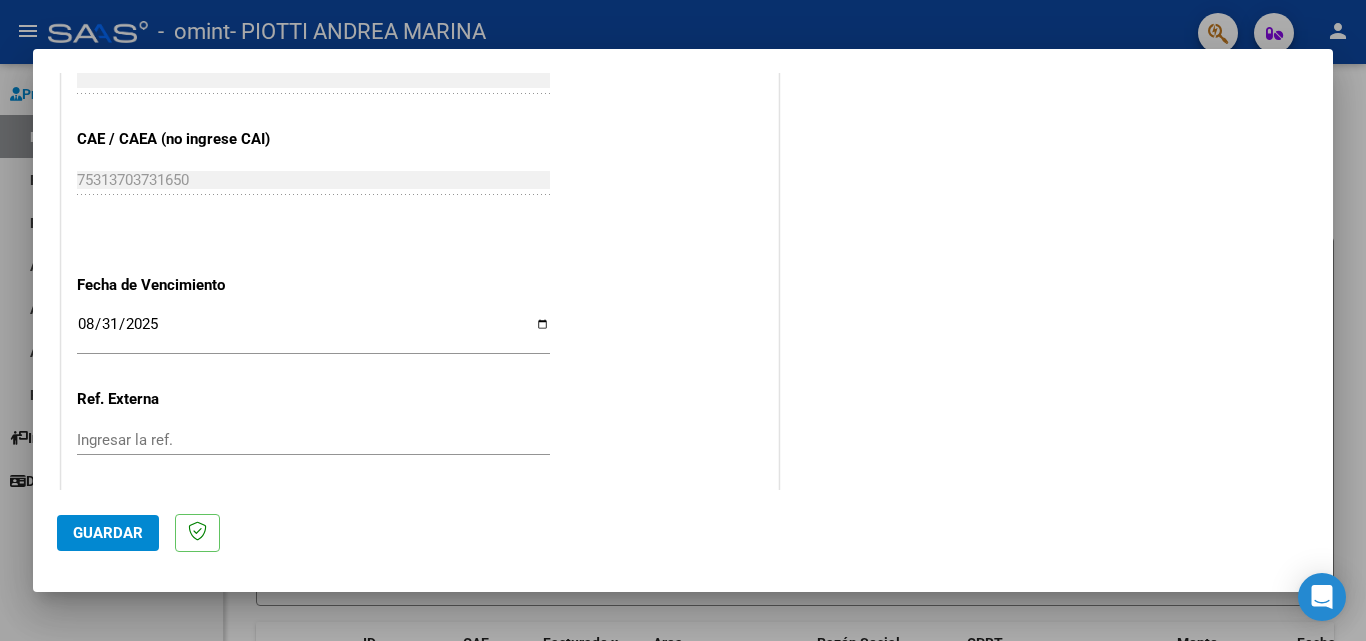 click on "CUIT  *   27-28749230-3 Ingresar CUIT  ANALISIS PRESTADOR  Area destinado * Integración Seleccionar Area Luego de guardar debe preaprobar la factura asociandola a un legajo de integración y subir la documentación respaldatoria (planilla de asistencia o ddjj para período de aislamiento)  Período de Prestación (Ej: 202305 para Mayo 2023    202507 Ingrese el Período de Prestación como indica el ejemplo   Comprobante Tipo * Factura A Seleccionar Tipo Punto de Venta  *   3 Ingresar el Nro.  Número  *   202 Ingresar el Nro.  Monto  *   $ 98.964,88 Ingresar el monto  Fecha del Cpbt.  *   2025-08-01 Ingresar la fecha  CAE / CAEA (no ingrese CAI)    75313703731650 Ingresar el CAE o CAEA (no ingrese CAI)  Fecha de Vencimiento    2025-08-31 Ingresar la fecha  Ref. Externa    Ingresar la ref.  N° Liquidación    Ingresar el N° Liquidación" at bounding box center (420, -144) 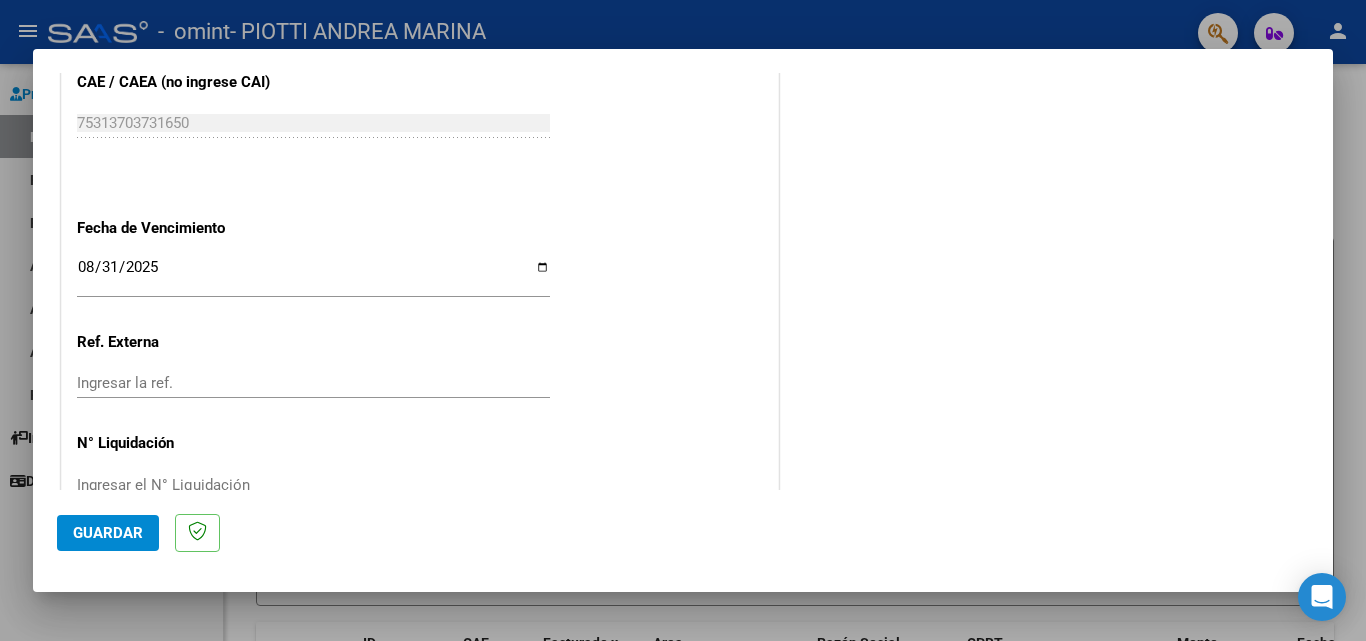 scroll, scrollTop: 1305, scrollLeft: 0, axis: vertical 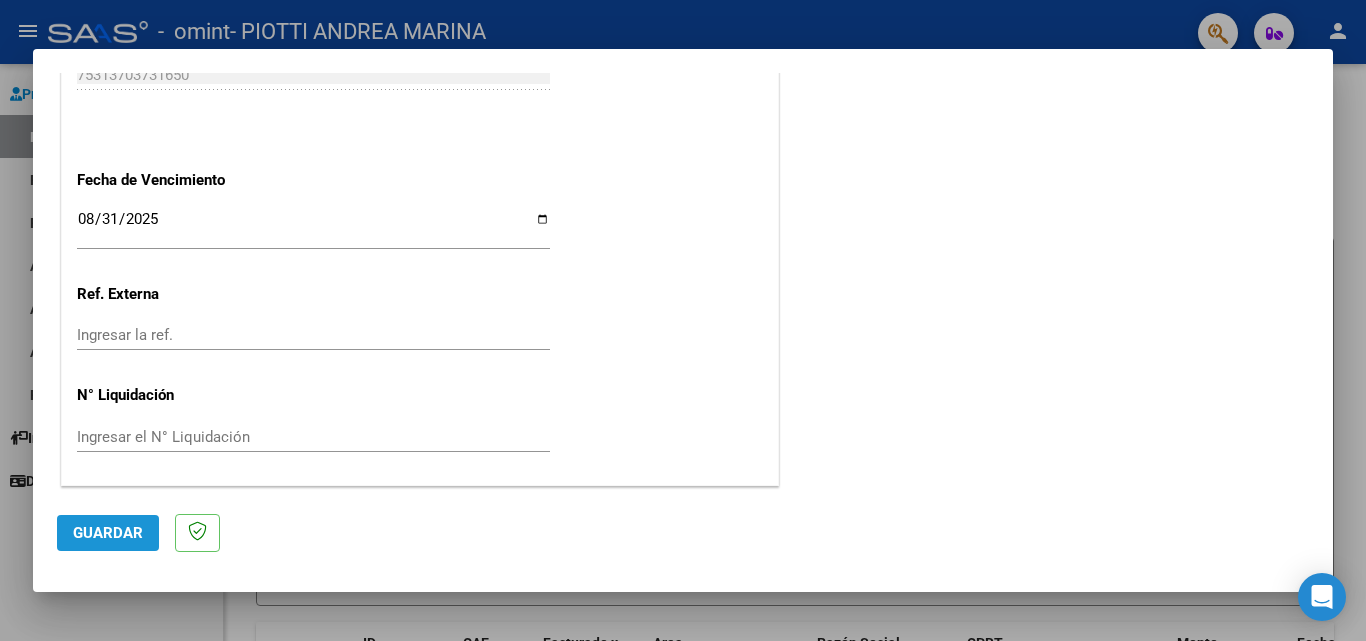 click on "Guardar" 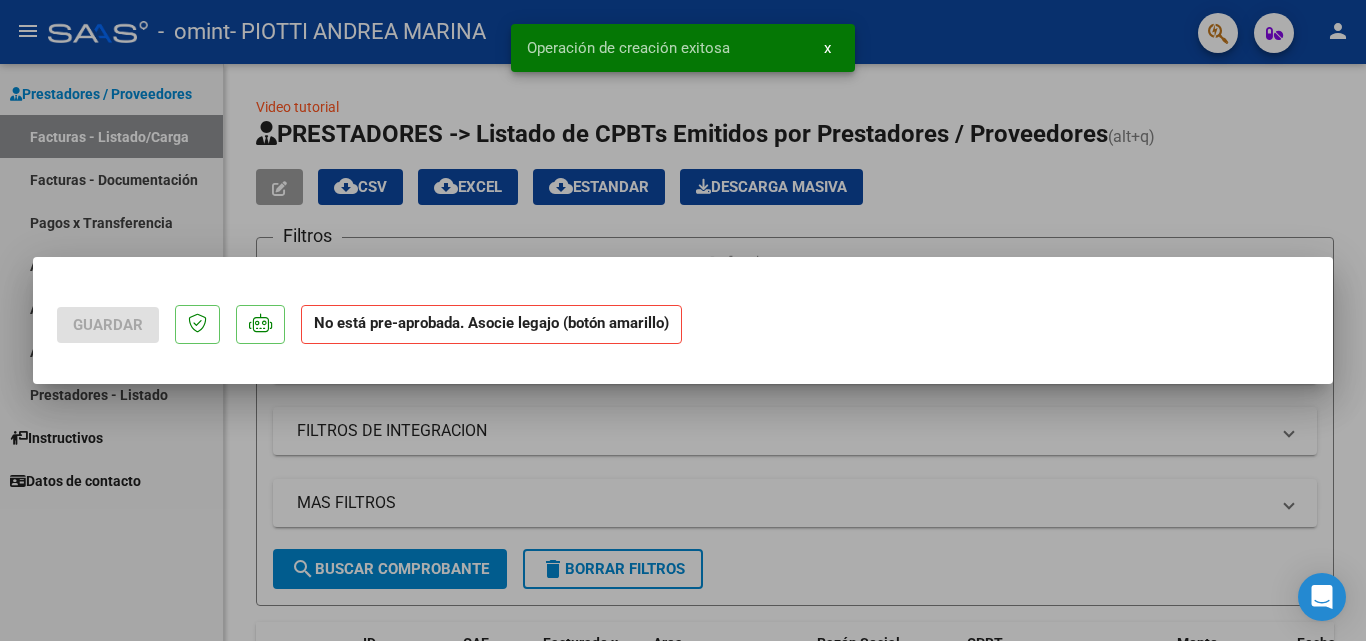 scroll, scrollTop: 0, scrollLeft: 0, axis: both 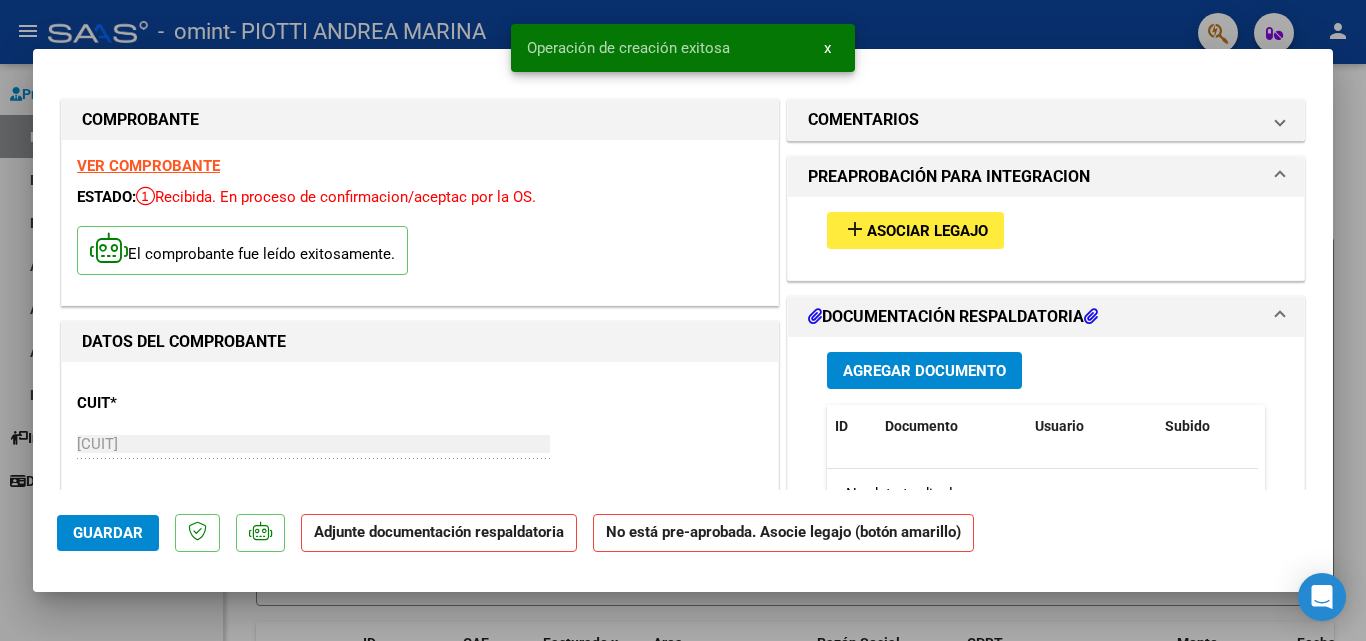 click on "Asociar Legajo" at bounding box center [927, 231] 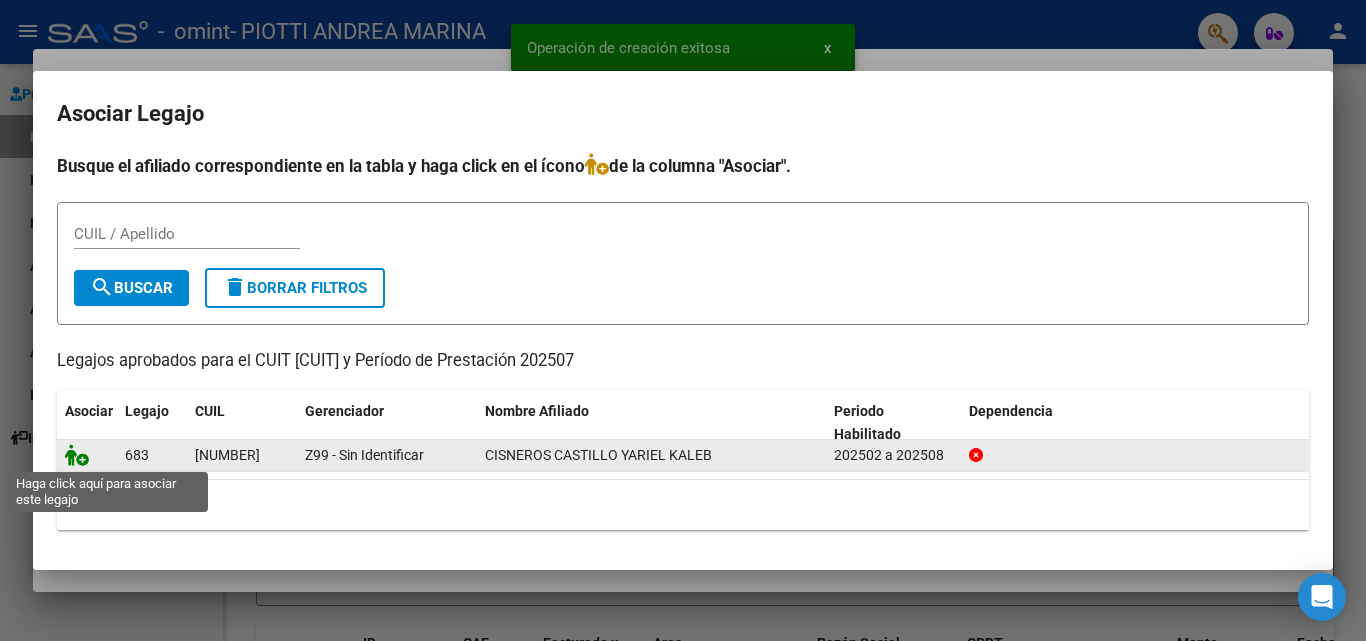 click 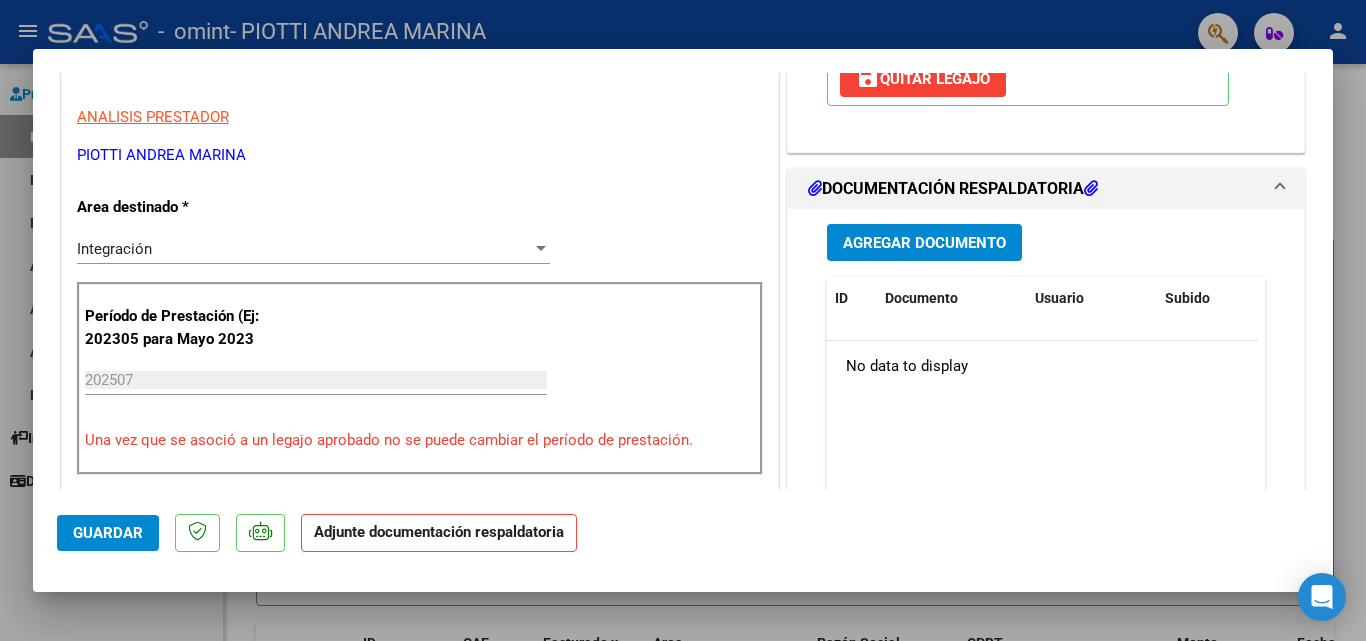 scroll, scrollTop: 400, scrollLeft: 0, axis: vertical 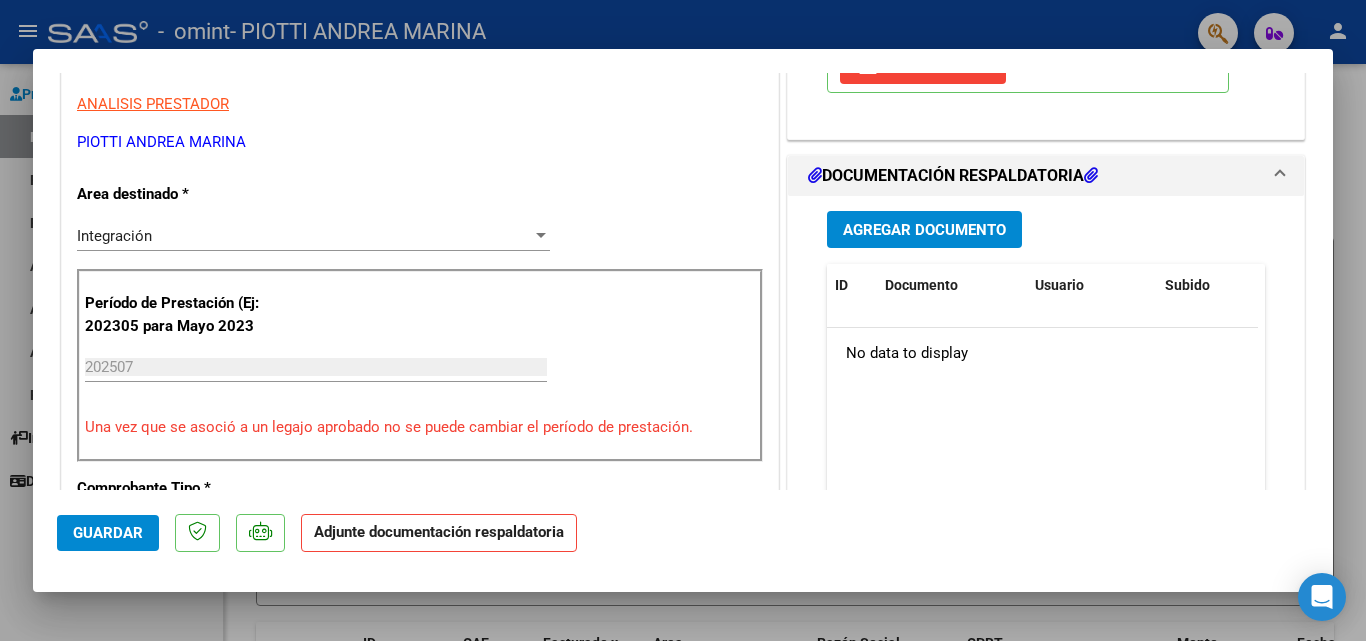 click on "Agregar Documento" at bounding box center (924, 229) 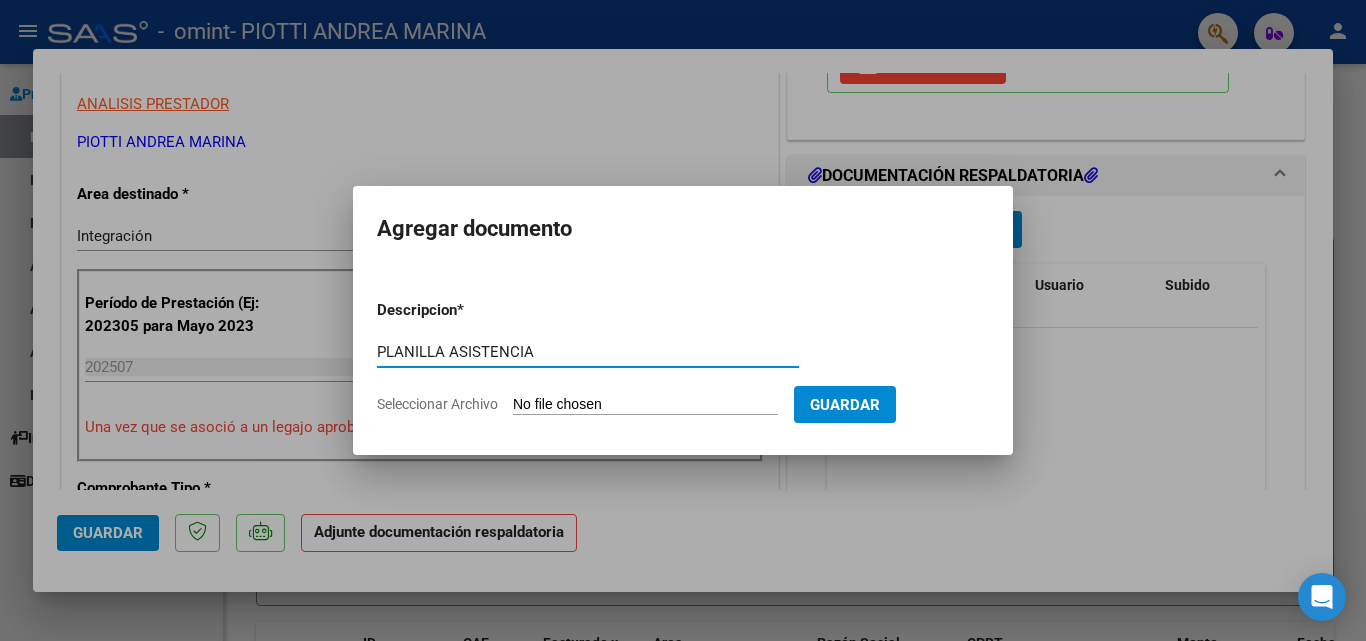 type on "PLANILLA ASISTENCIA" 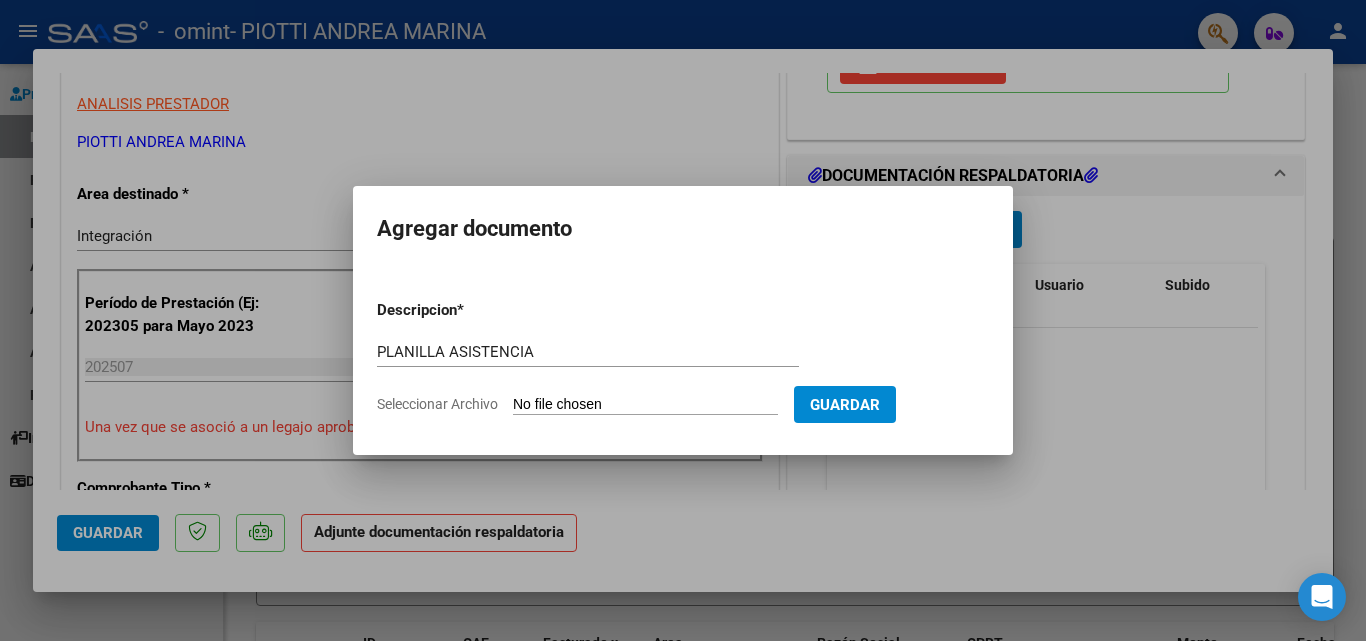 click on "Seleccionar Archivo" at bounding box center (645, 405) 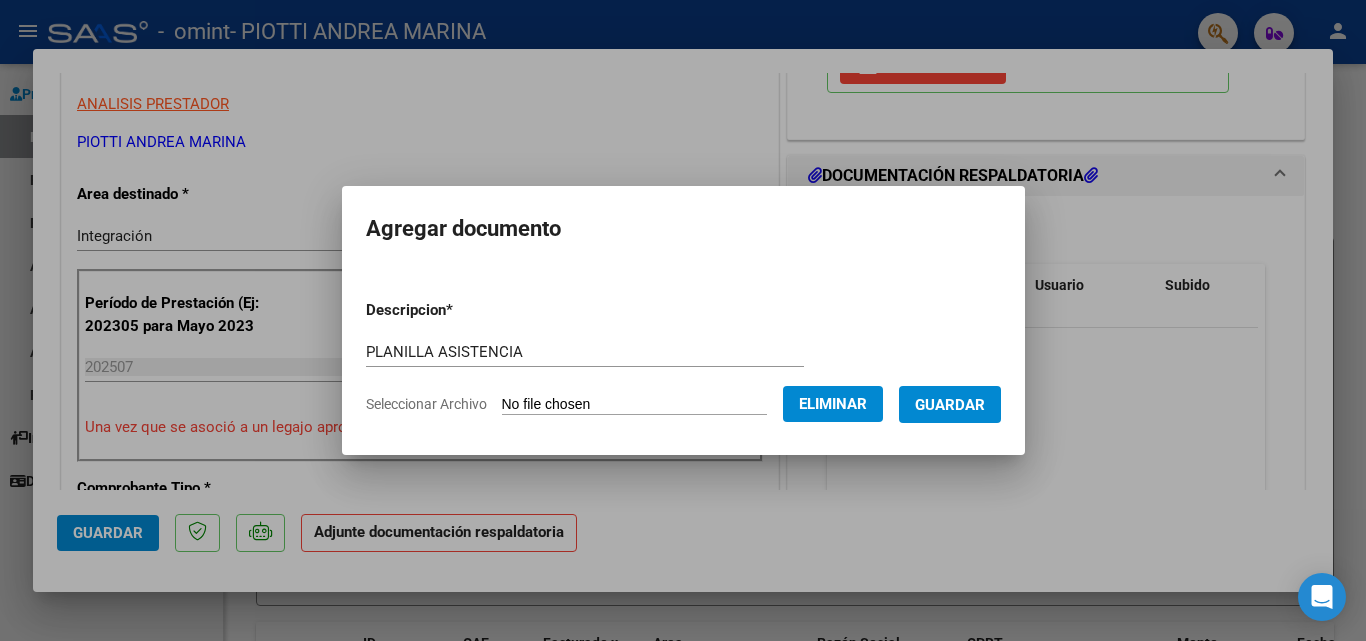 click on "Guardar" at bounding box center [950, 405] 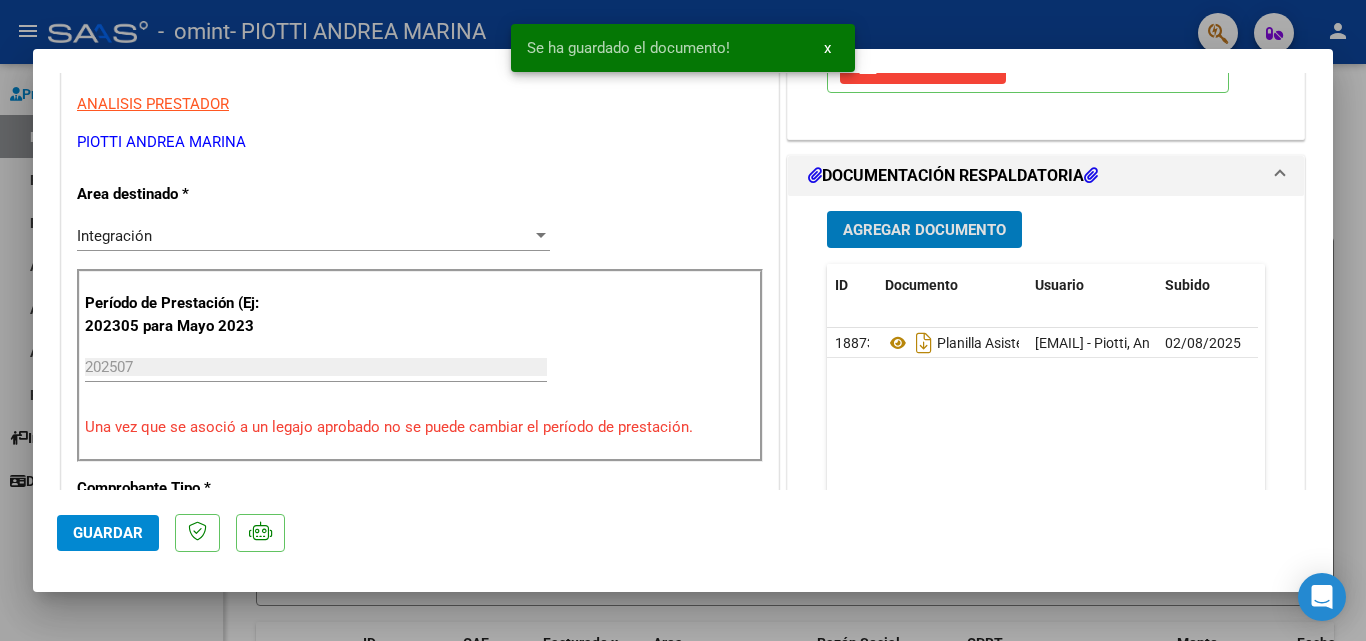 click on "Guardar" 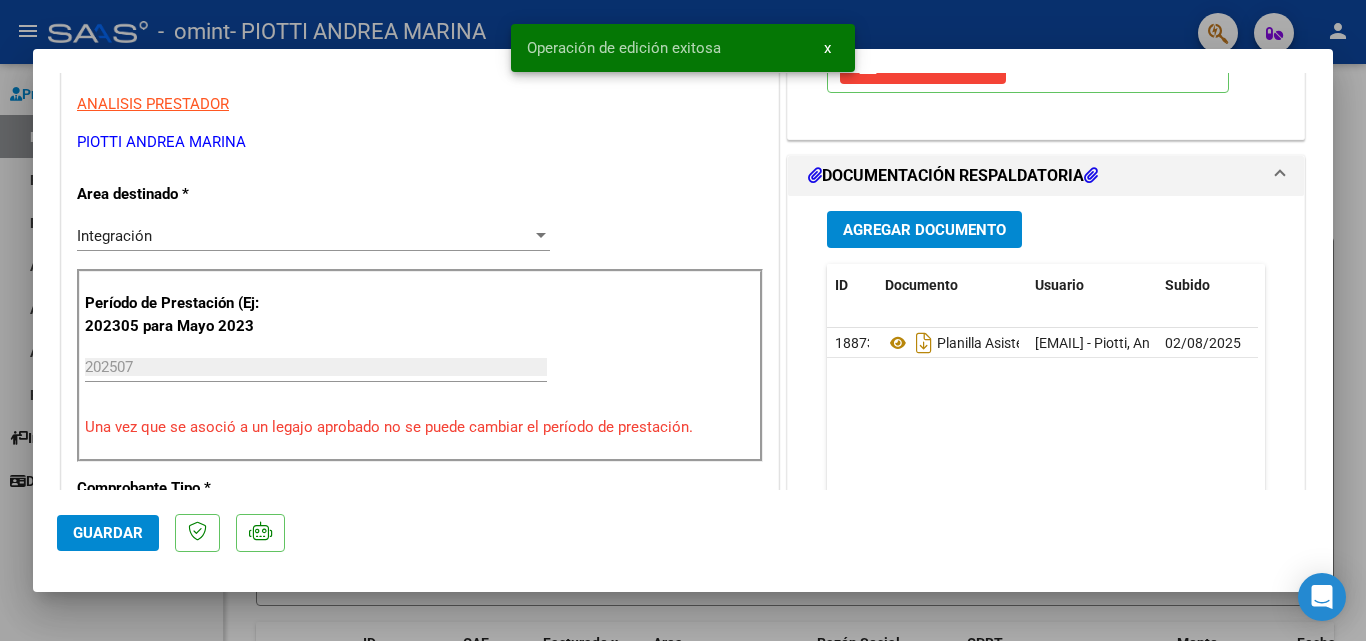 click on "Guardar" 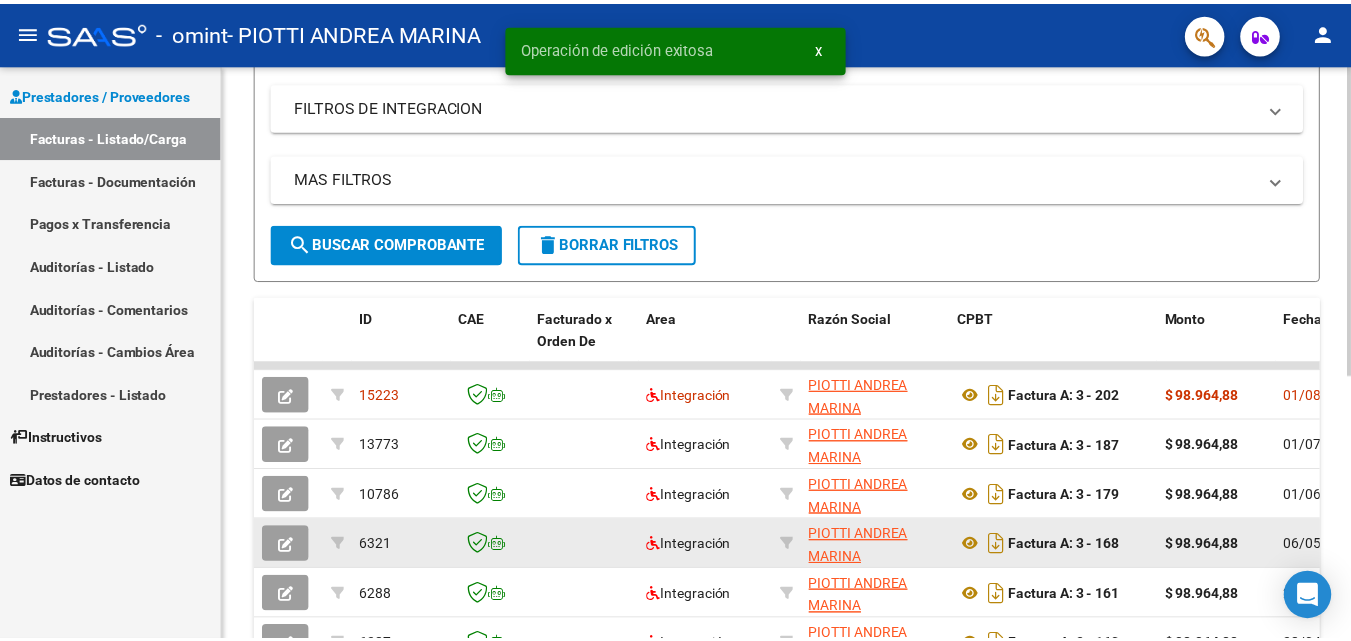 scroll, scrollTop: 491, scrollLeft: 0, axis: vertical 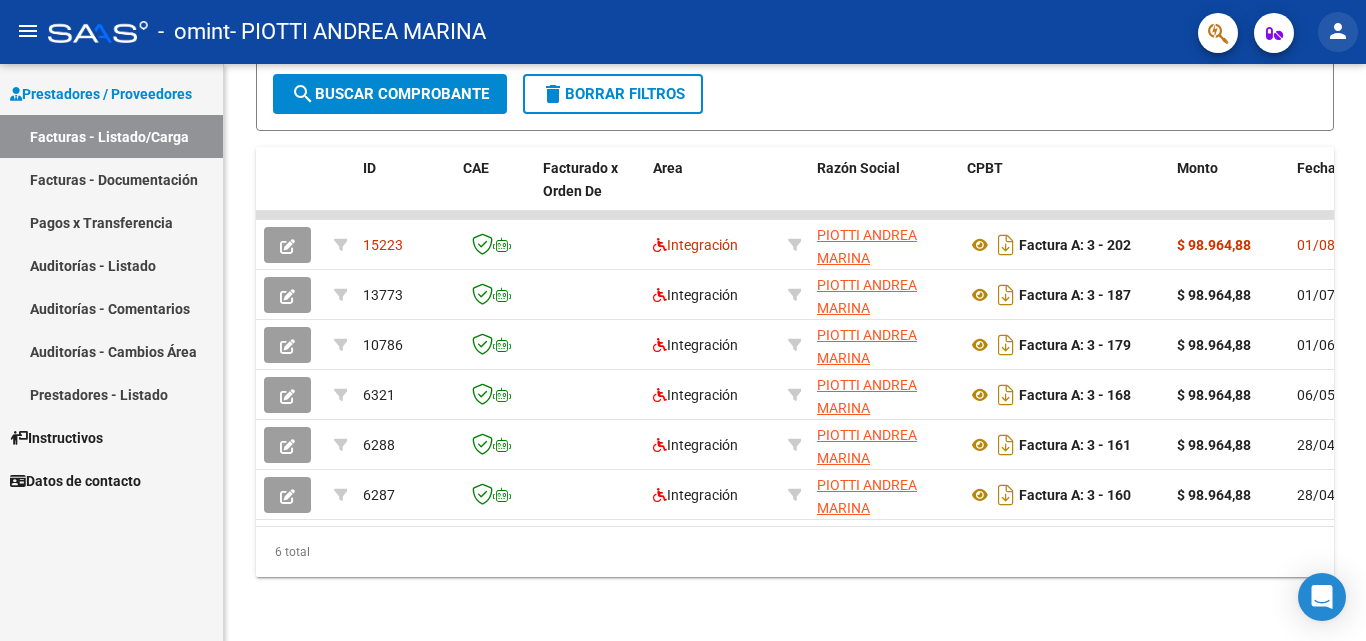 click on "person" 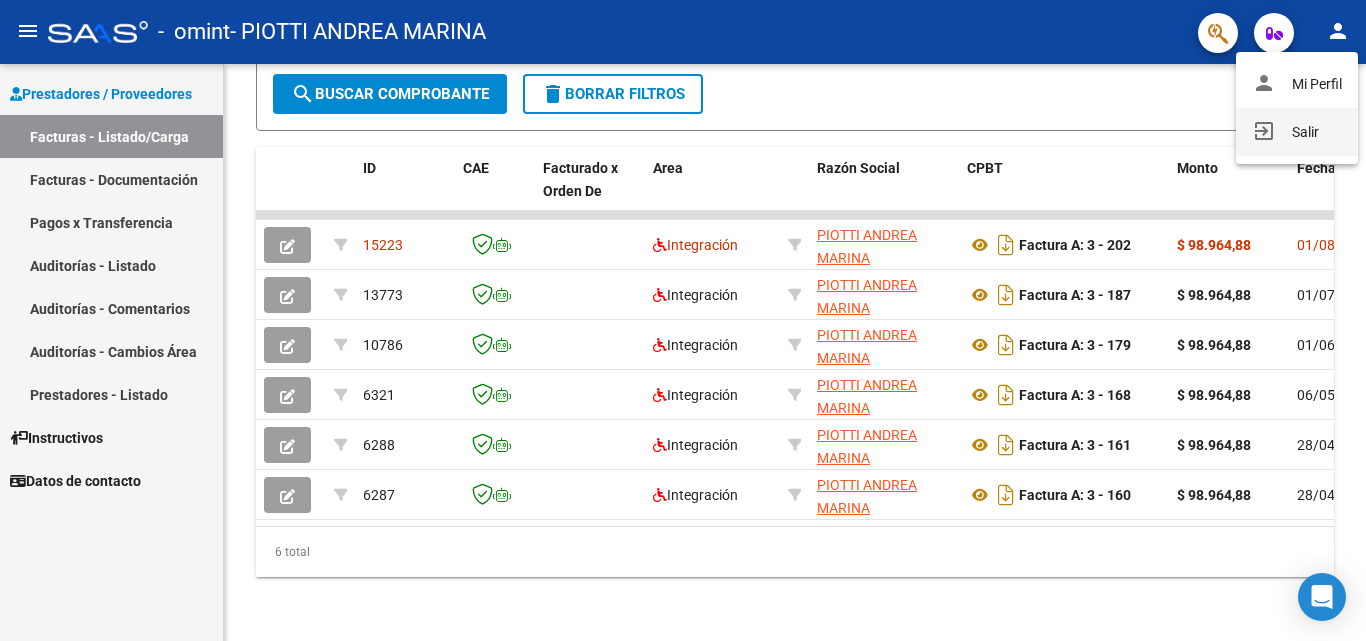 click on "exit_to_app  Salir" at bounding box center [1297, 132] 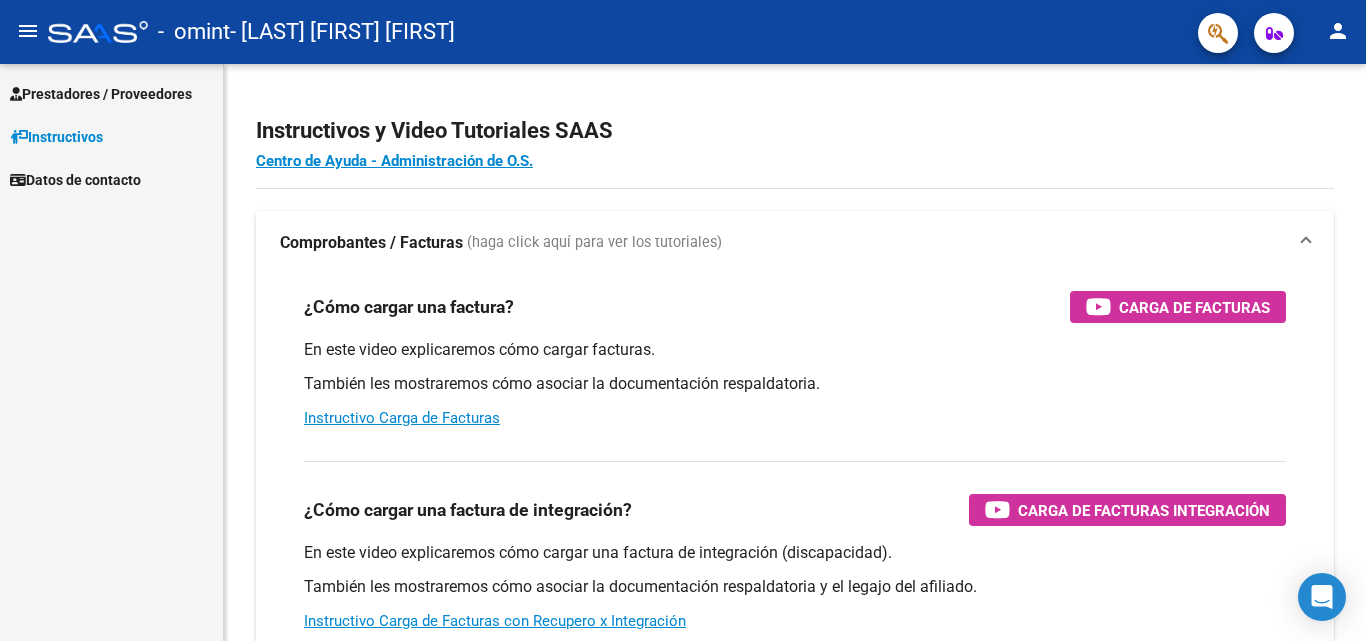 scroll, scrollTop: 0, scrollLeft: 0, axis: both 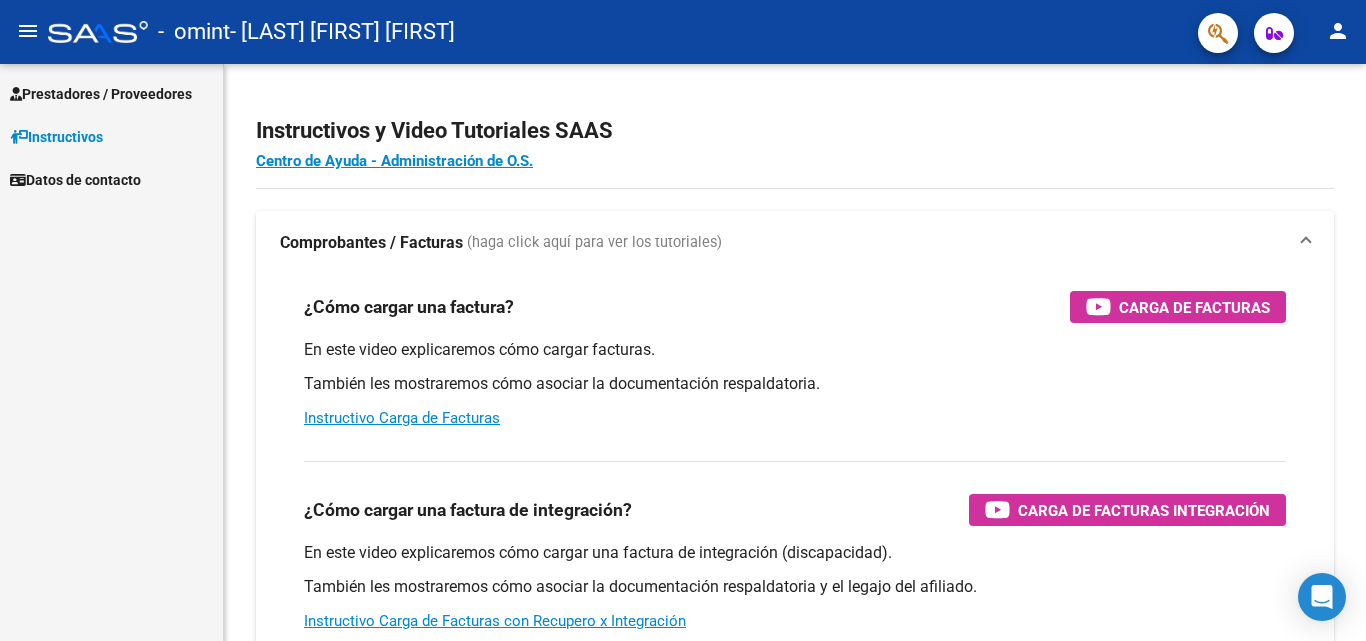 click on "Prestadores / Proveedores" at bounding box center [111, 93] 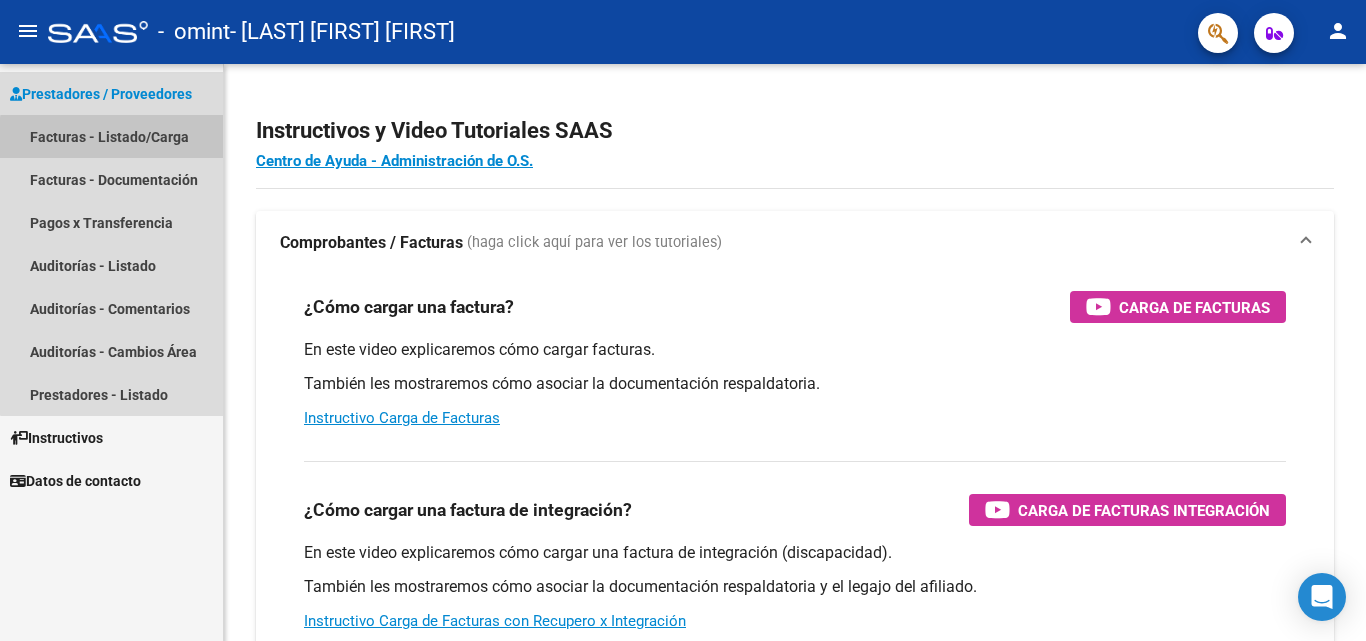 click on "Facturas - Listado/Carga" at bounding box center (111, 136) 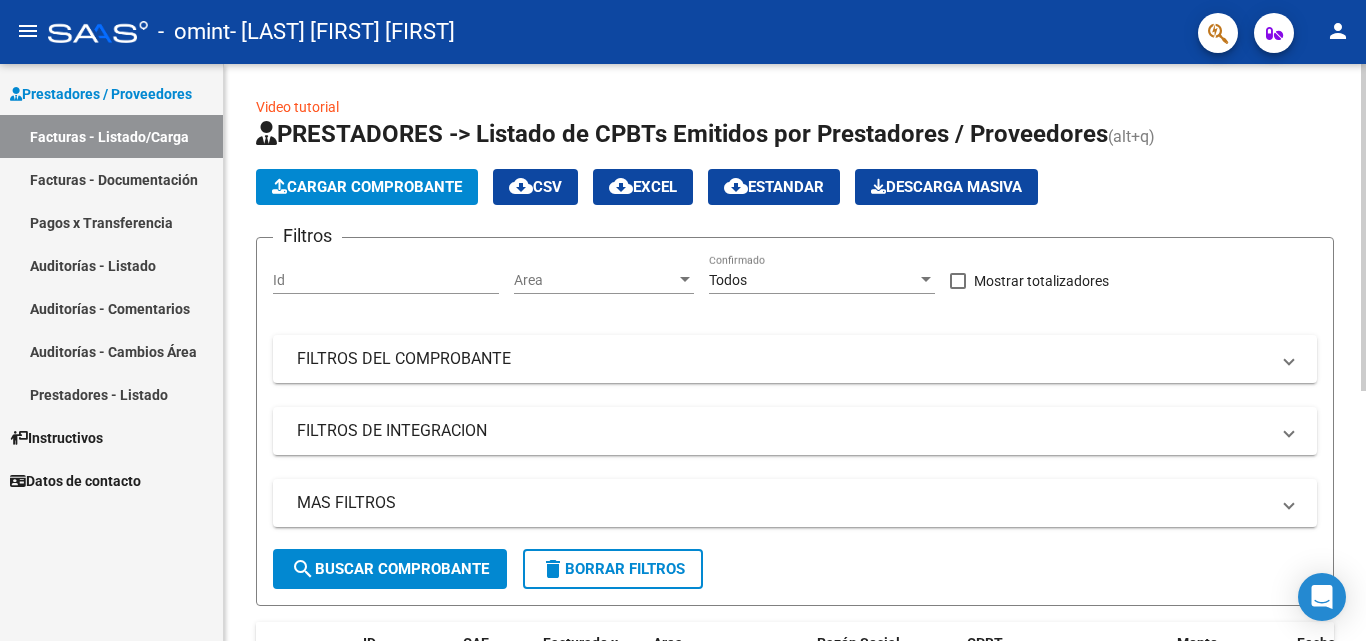 click on "Cargar Comprobante" 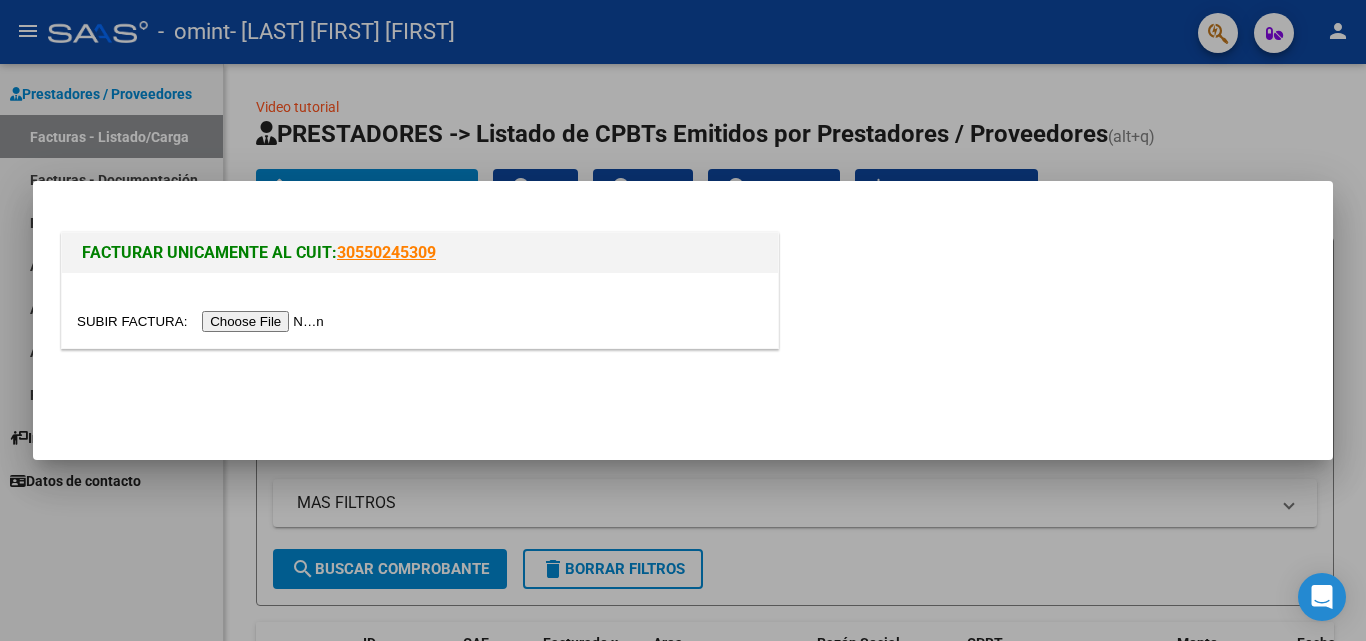 click at bounding box center (420, 310) 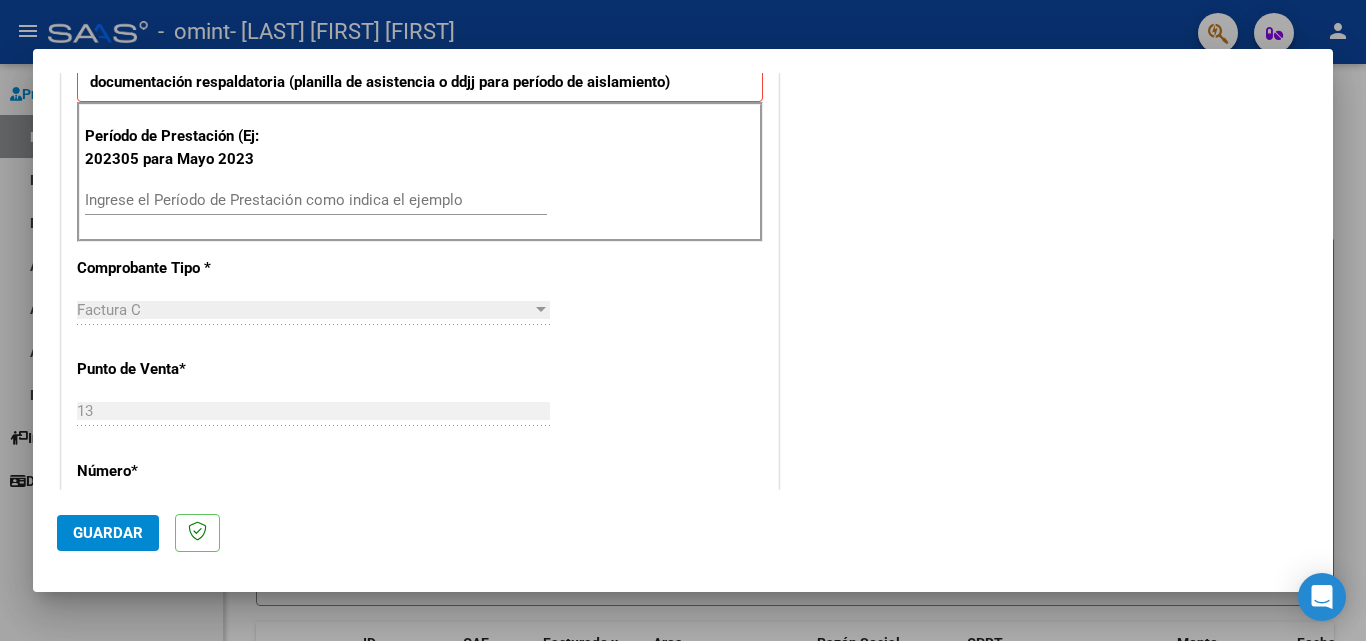 scroll, scrollTop: 600, scrollLeft: 0, axis: vertical 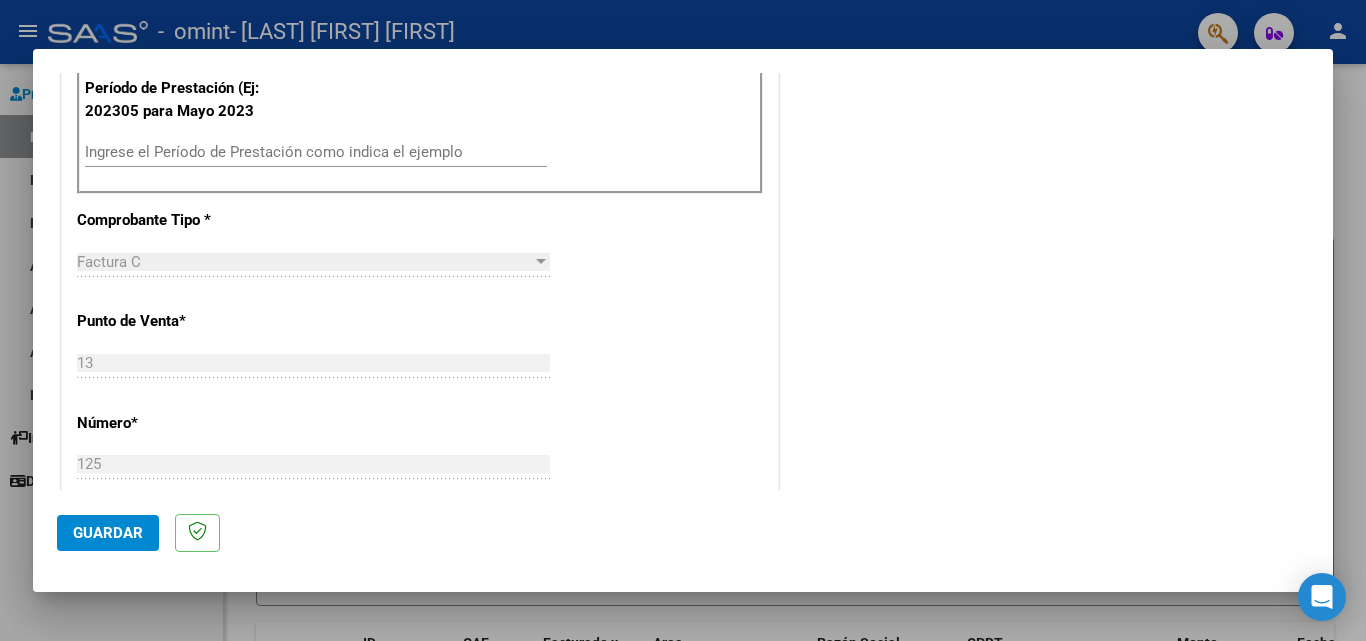 click on "Ingrese el Período de Prestación como indica el ejemplo" at bounding box center (316, 152) 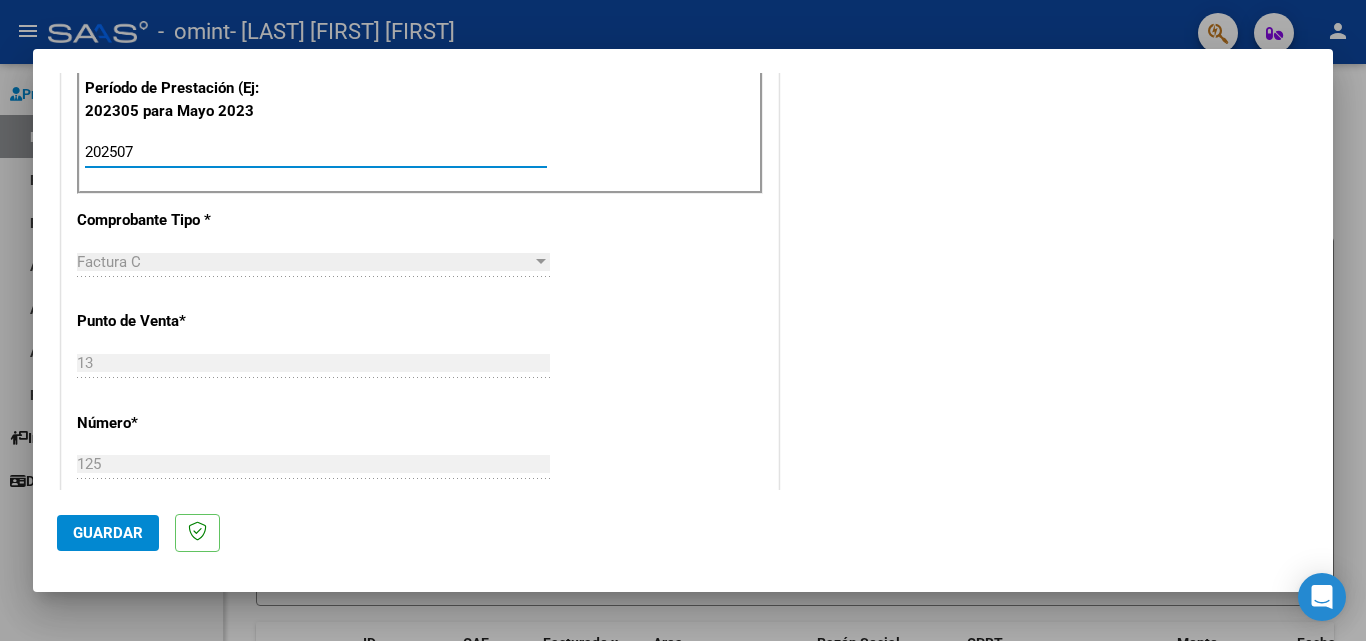 type on "202507" 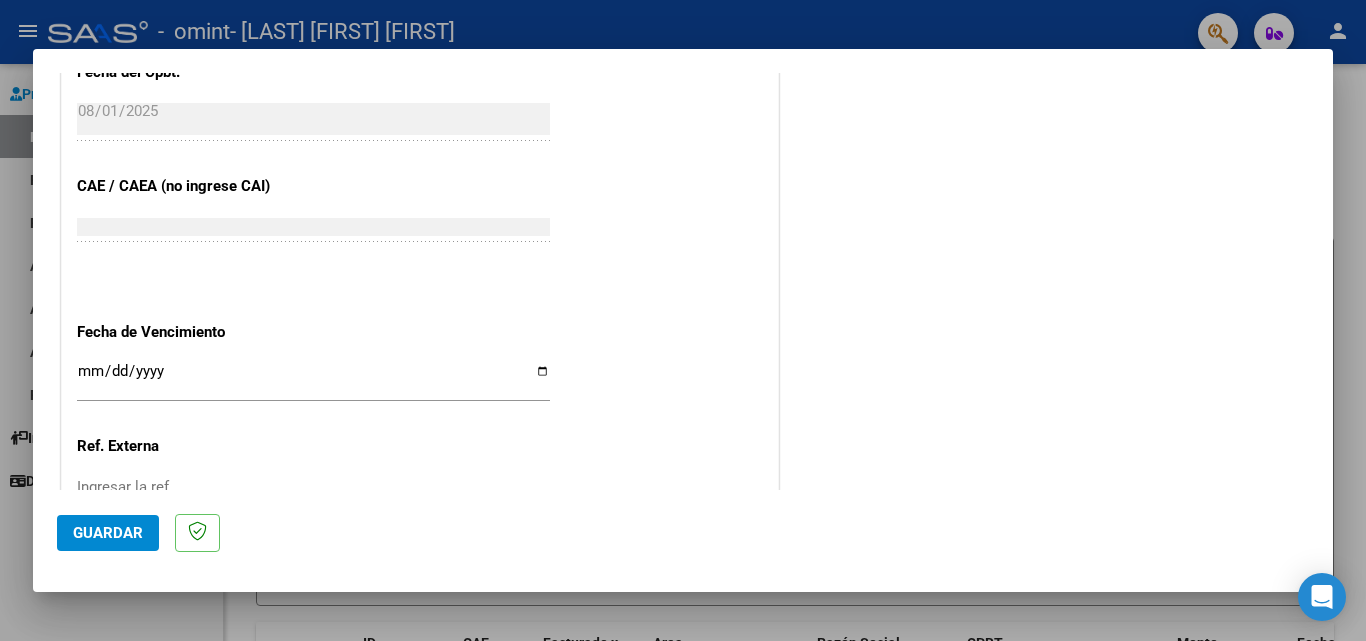 scroll, scrollTop: 1300, scrollLeft: 0, axis: vertical 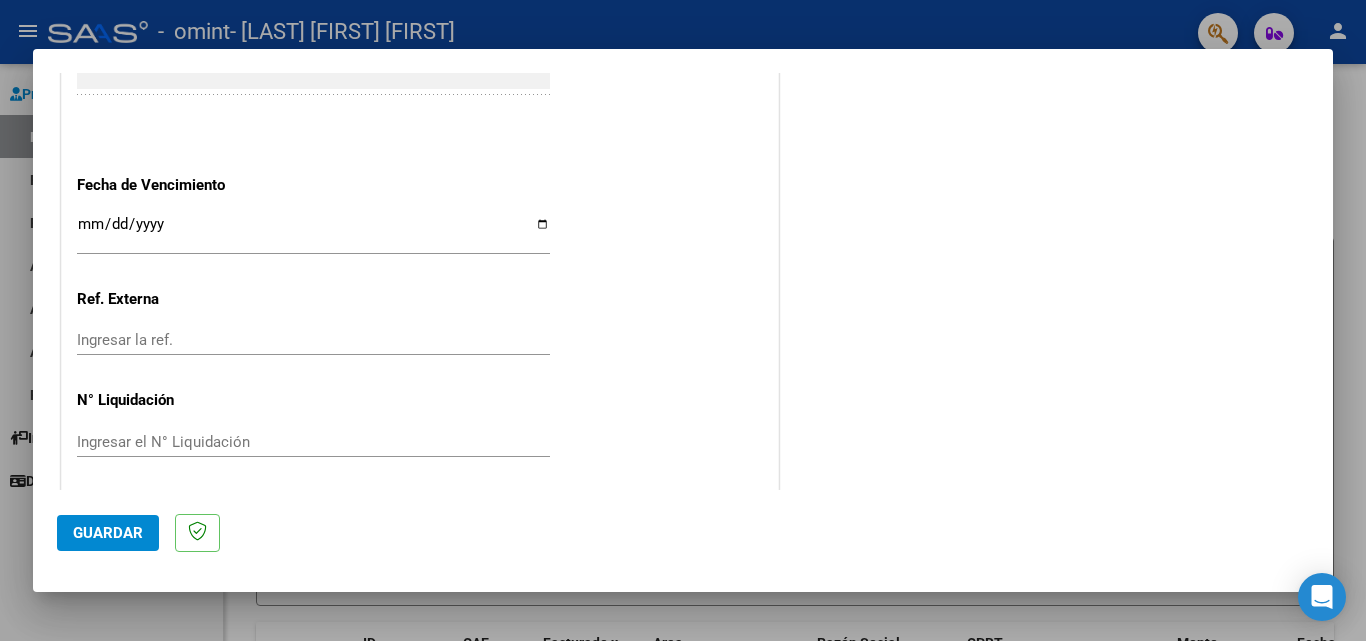 click on "Ingresar la fecha" at bounding box center [313, 232] 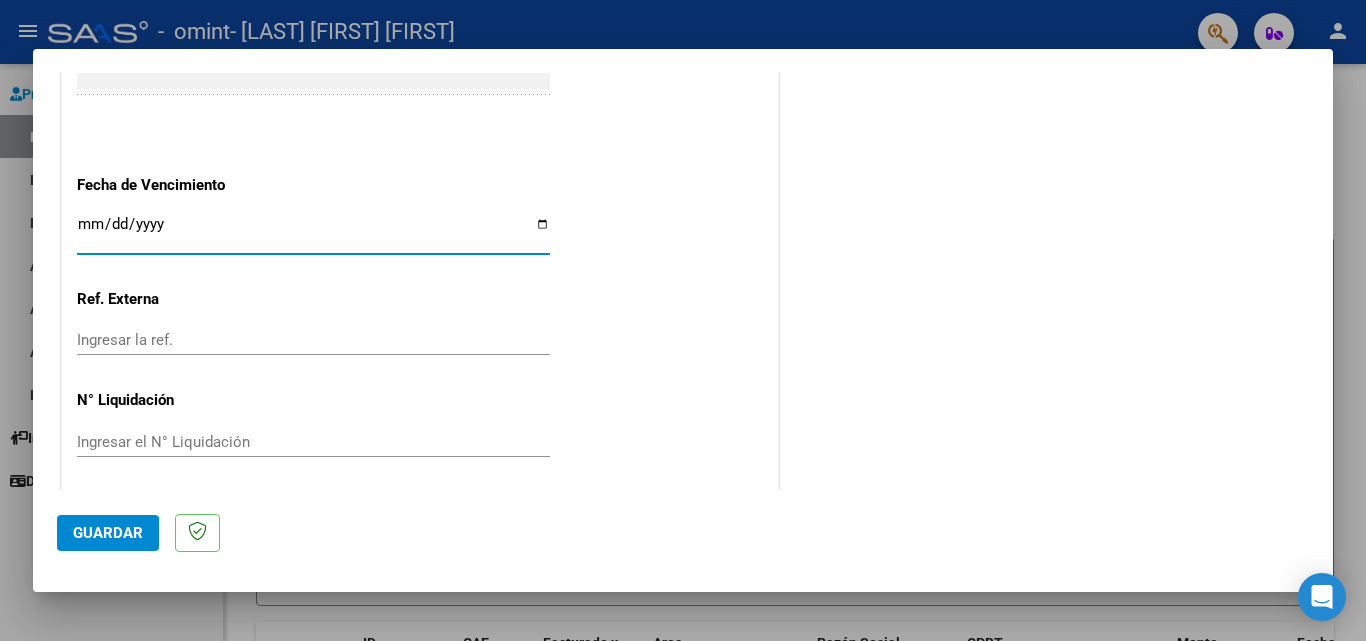 type on "2025-08-31" 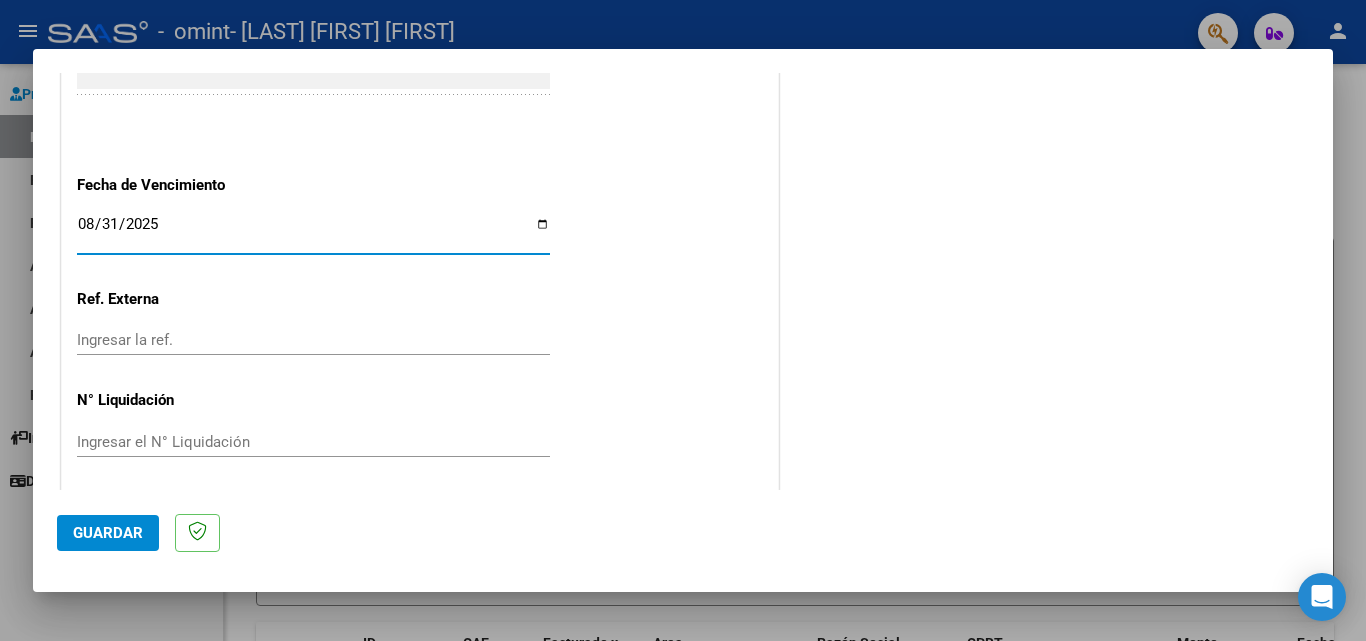 click on "COMENTARIOS Comentarios del Prestador / Gerenciador:" at bounding box center [1046, -355] 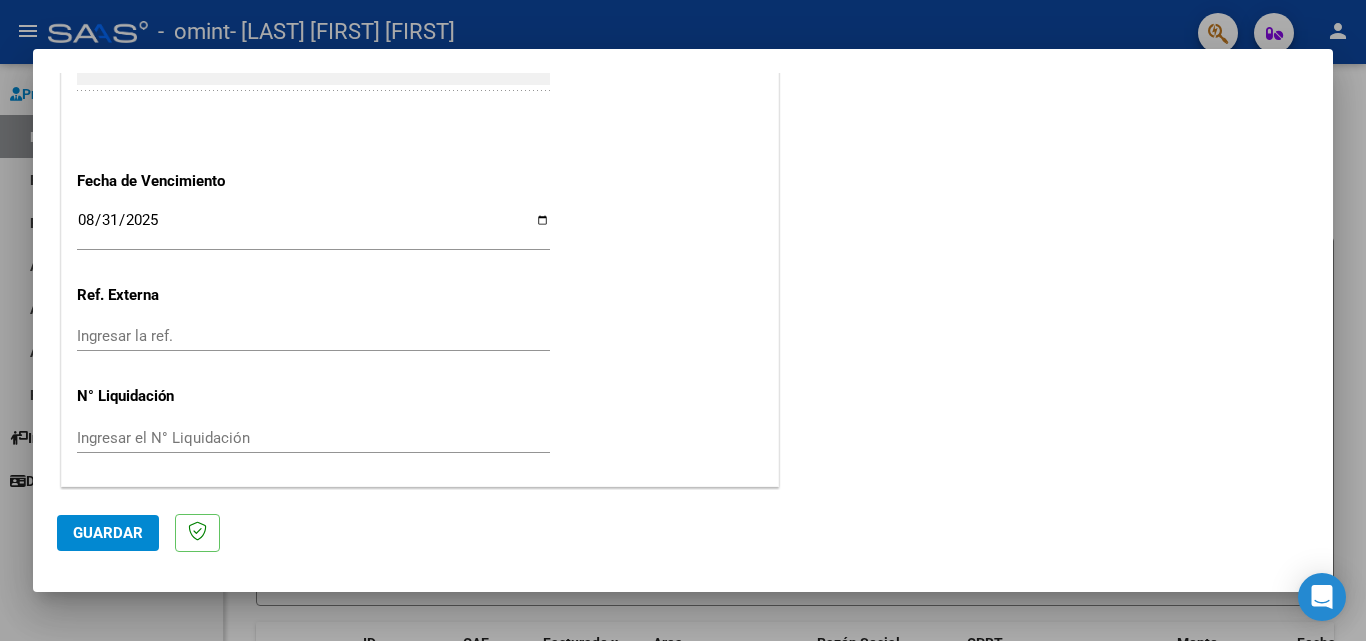 scroll, scrollTop: 1305, scrollLeft: 0, axis: vertical 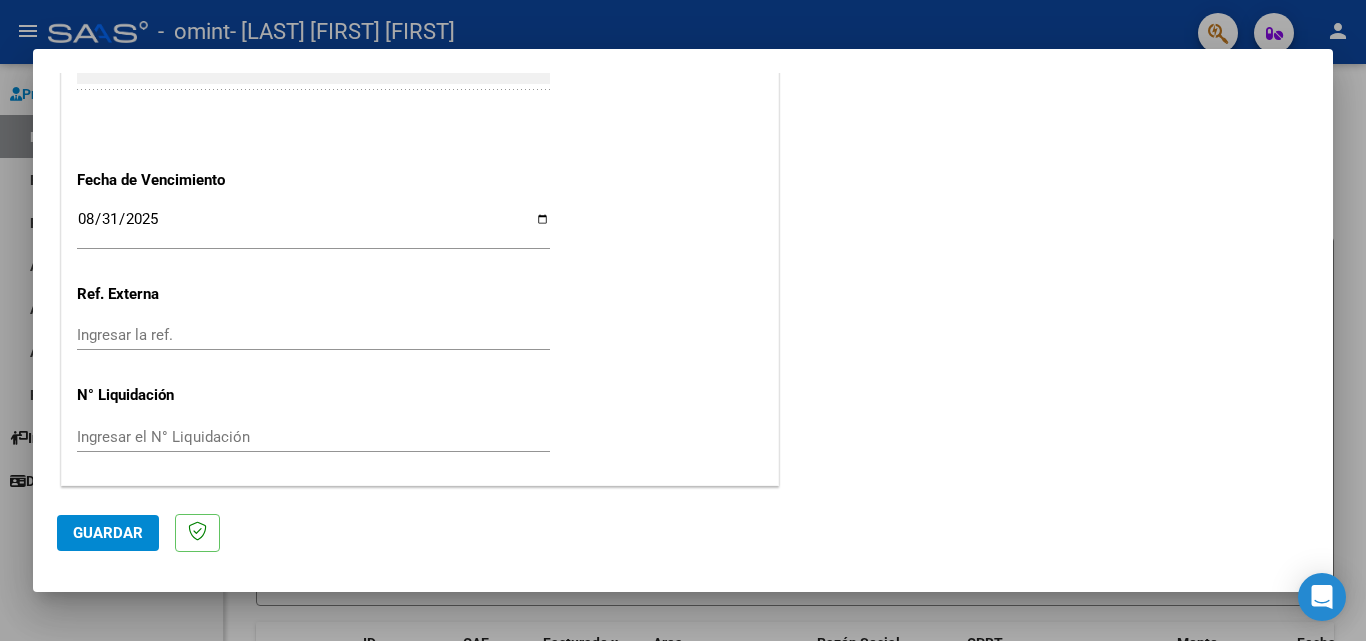 click on "Guardar" 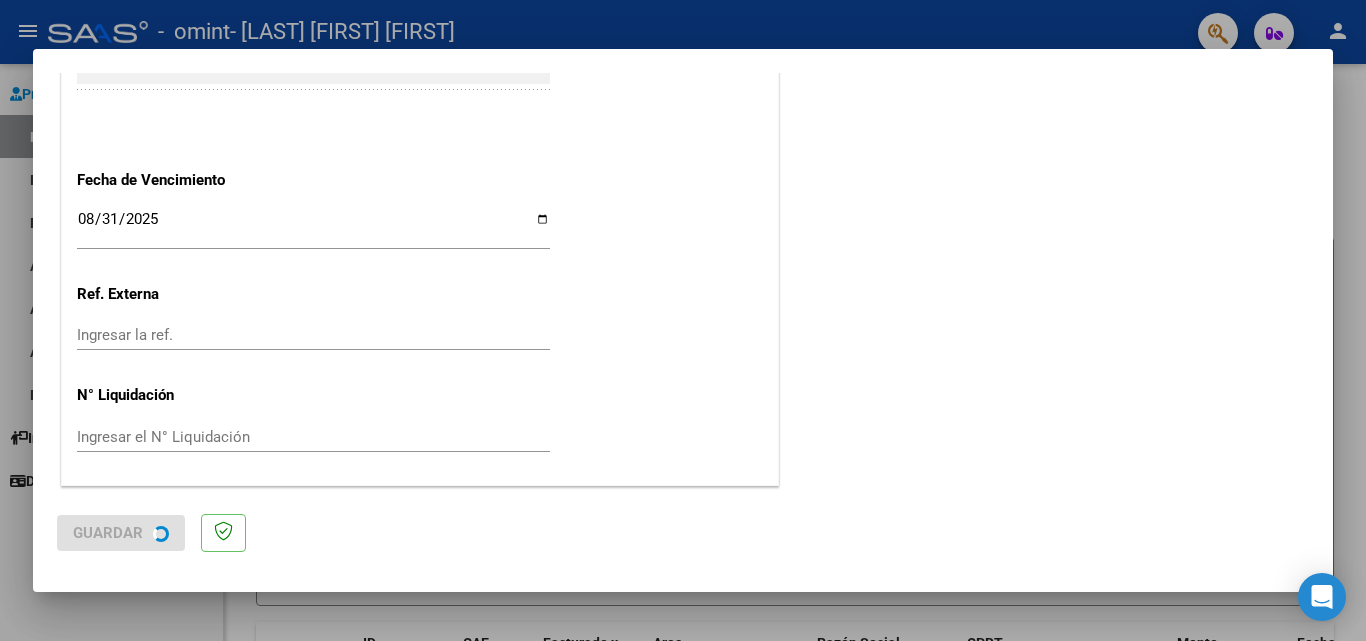 scroll, scrollTop: 0, scrollLeft: 0, axis: both 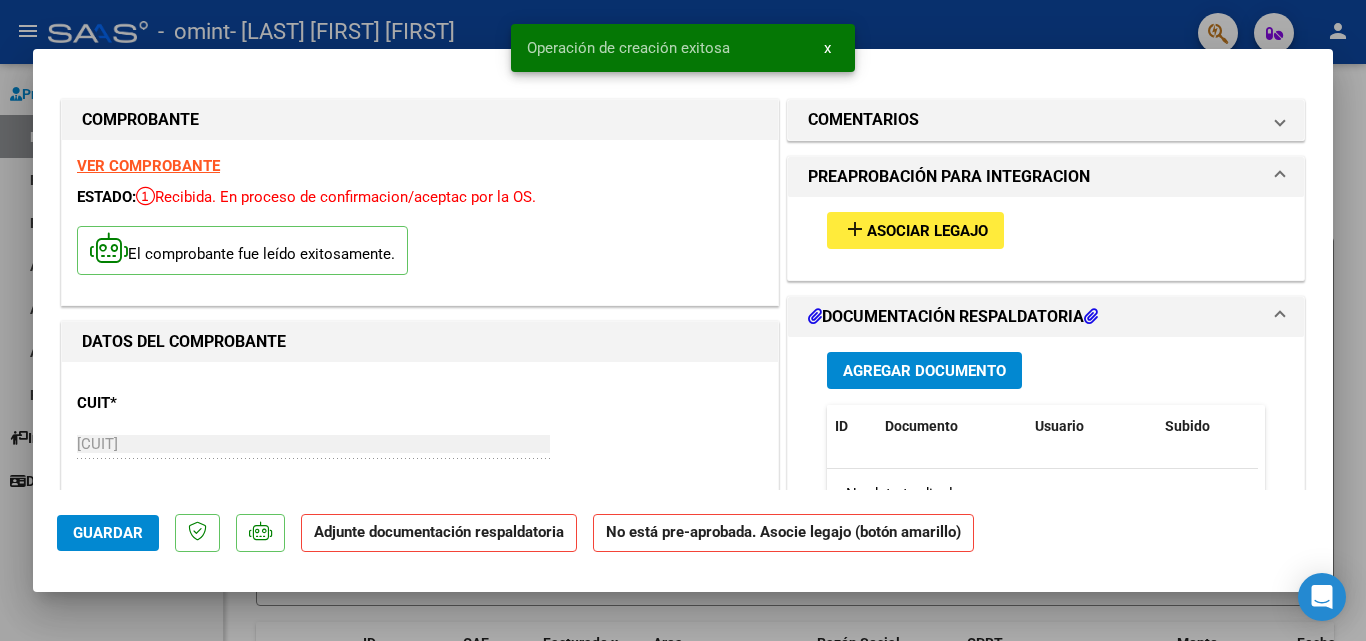 click on "Asociar Legajo" at bounding box center (927, 231) 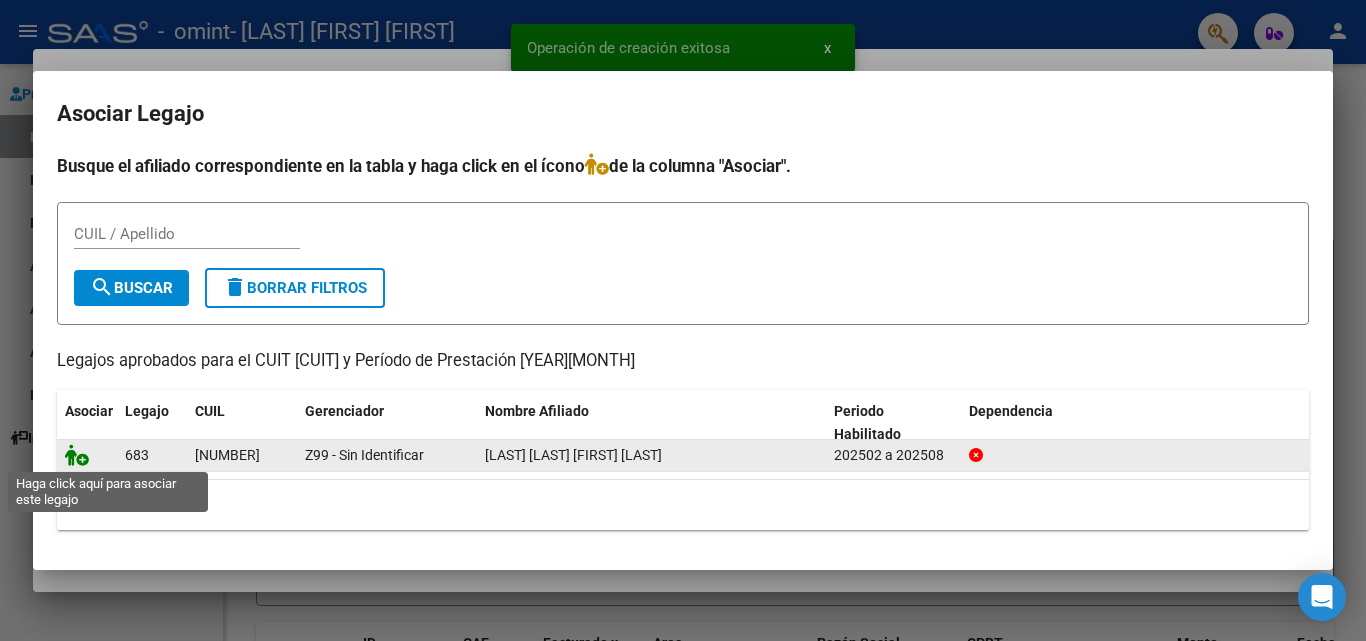 click 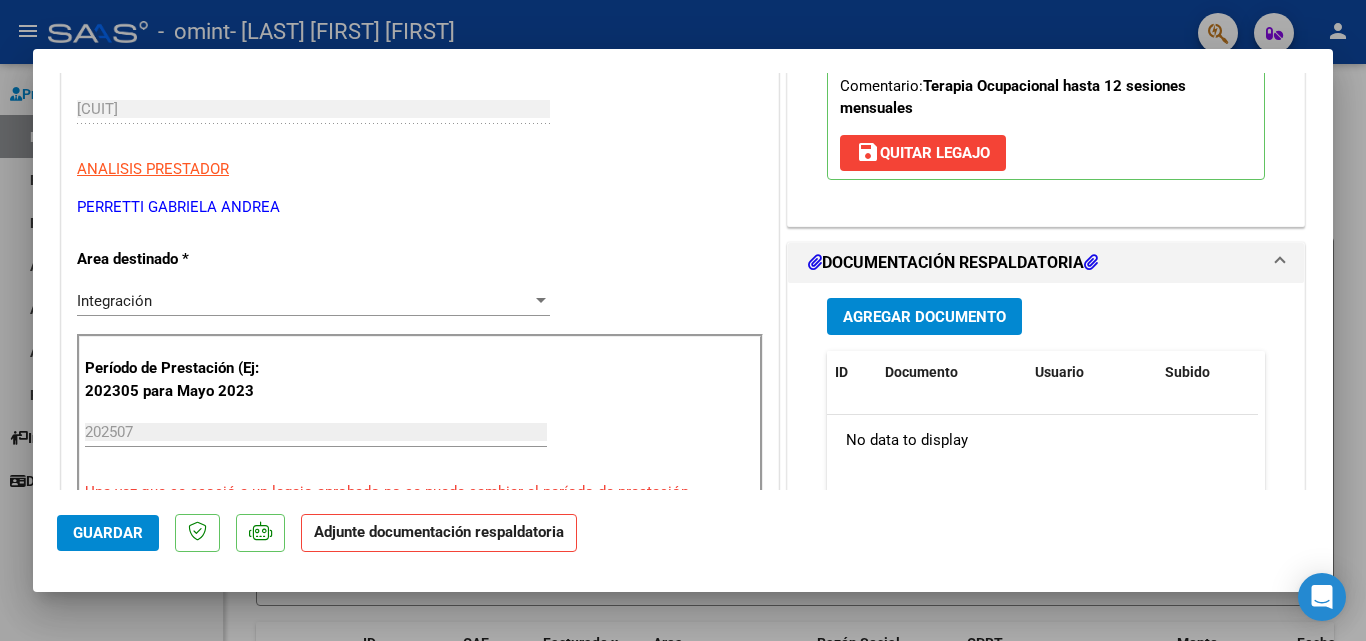 scroll, scrollTop: 500, scrollLeft: 0, axis: vertical 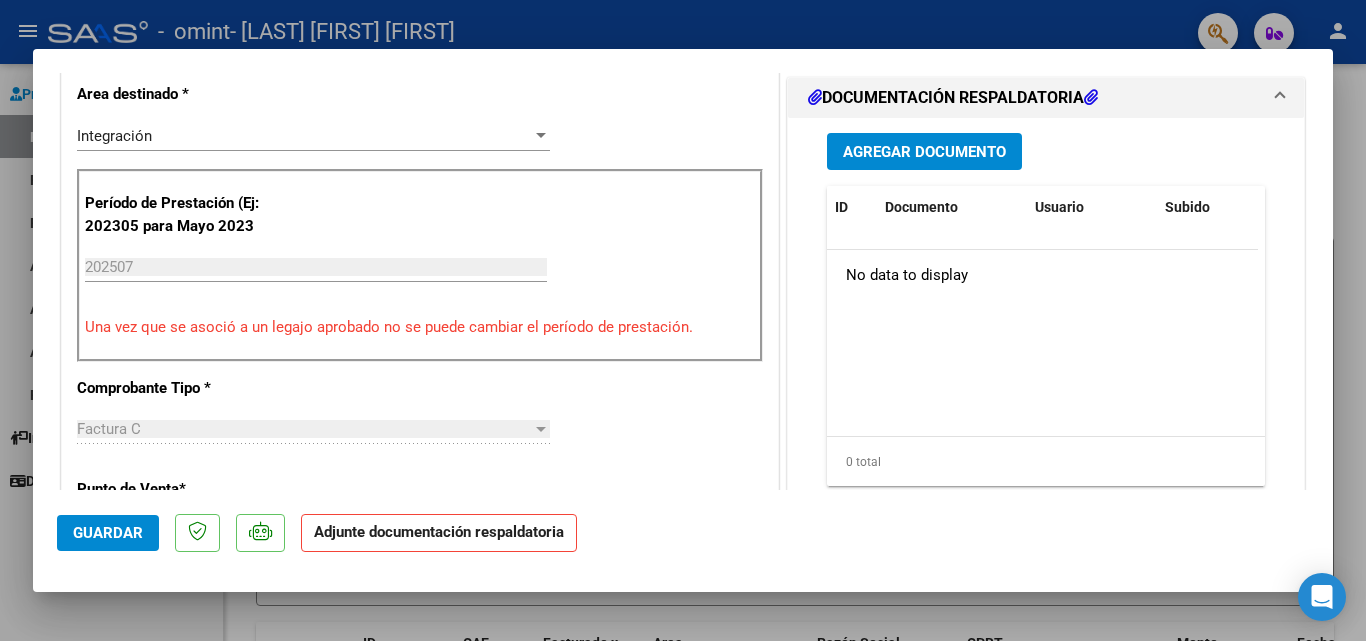 click on "Agregar Documento" at bounding box center (924, 152) 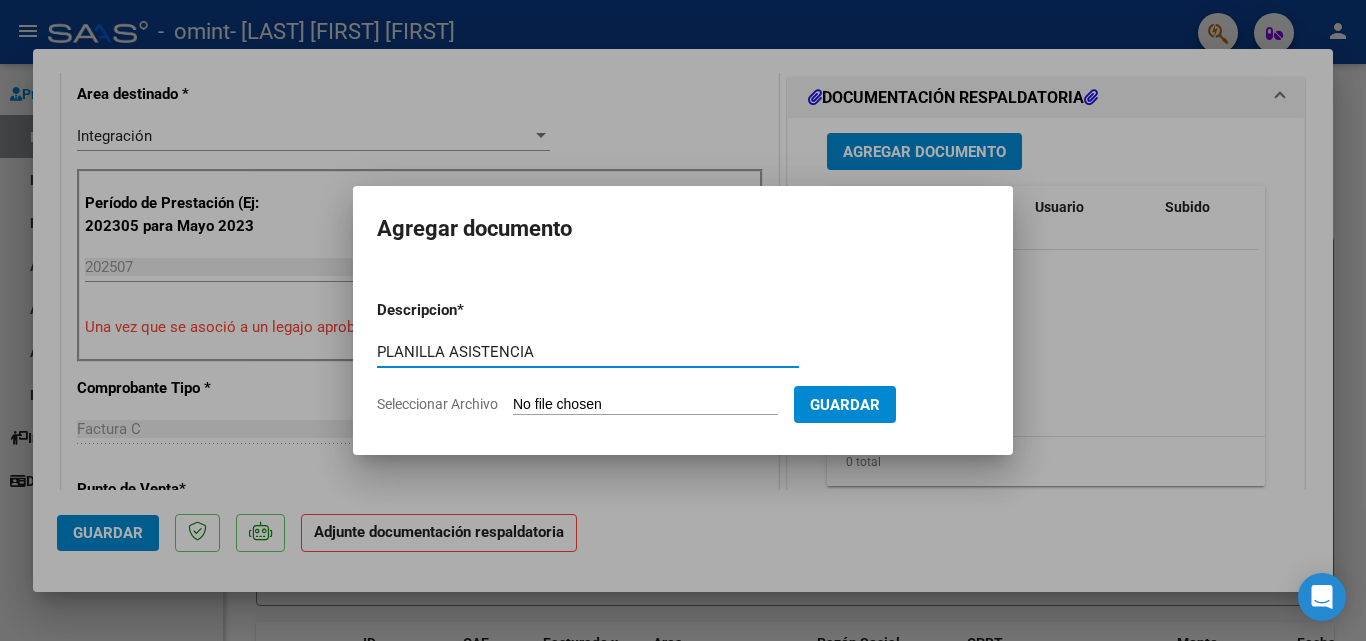 type on "PLANILLA ASISTENCIA" 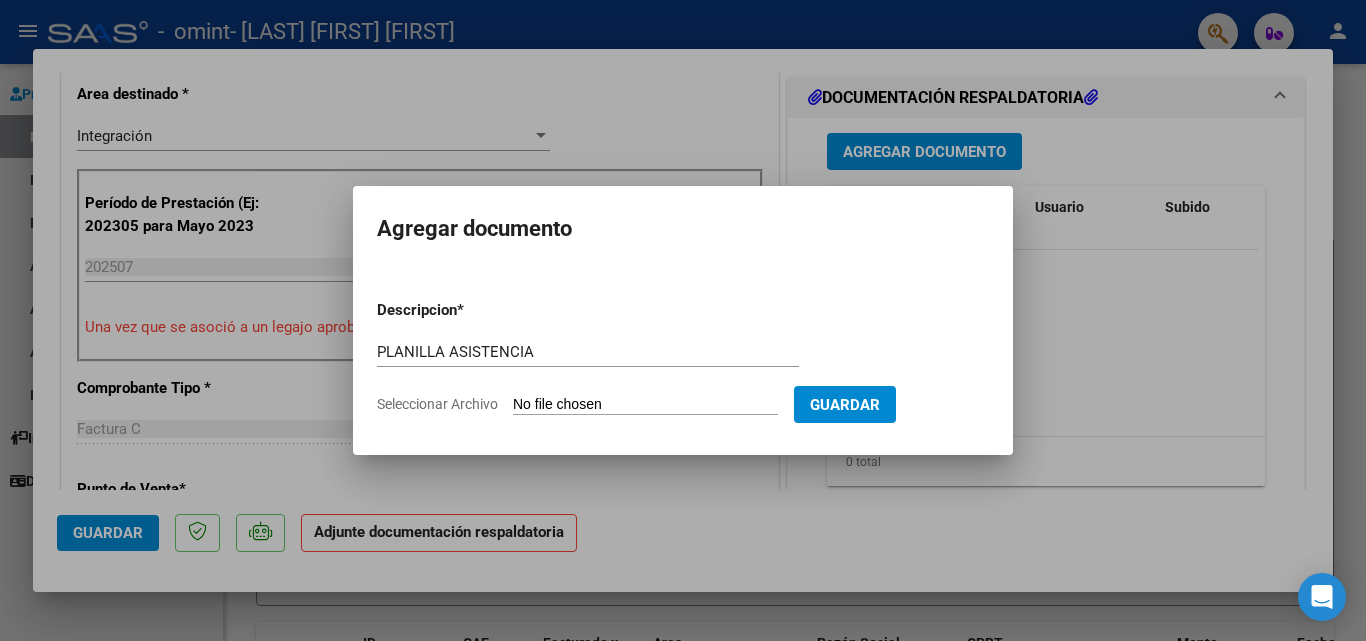 type on "C:\fakepath\OMINT - [LAST] [FIRST] - [YEAR]-[MONTH] - Planilla TO.pdf" 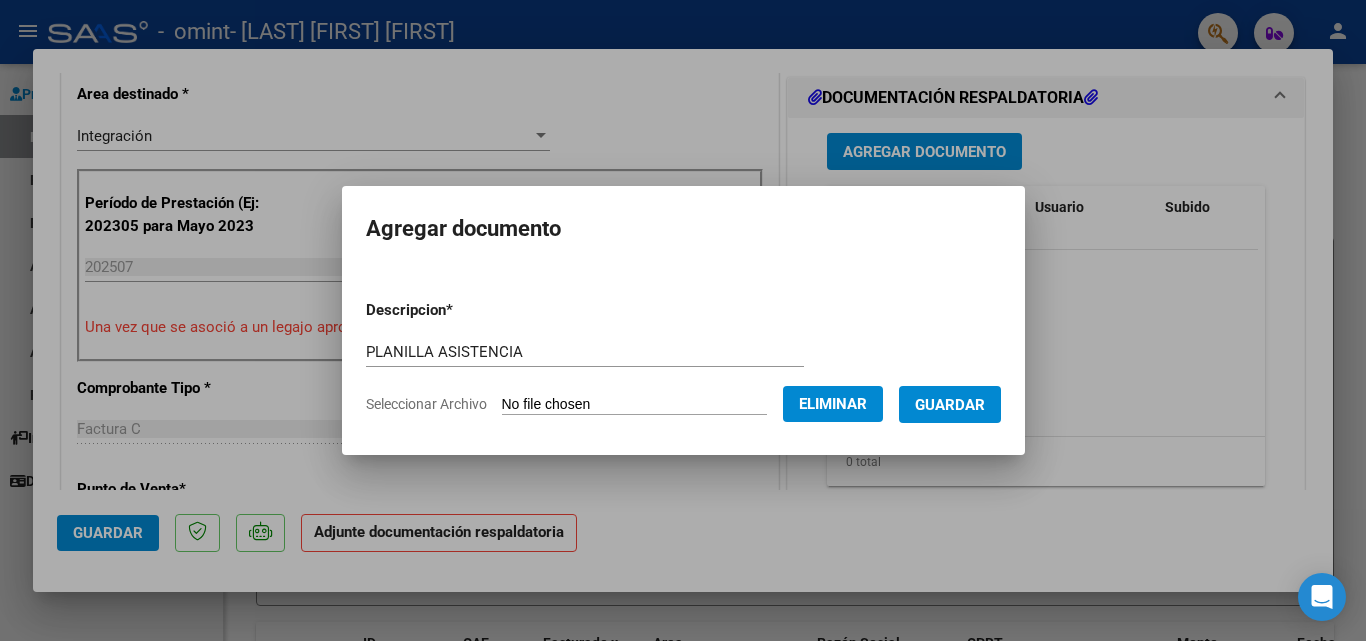 click on "Guardar" at bounding box center (950, 404) 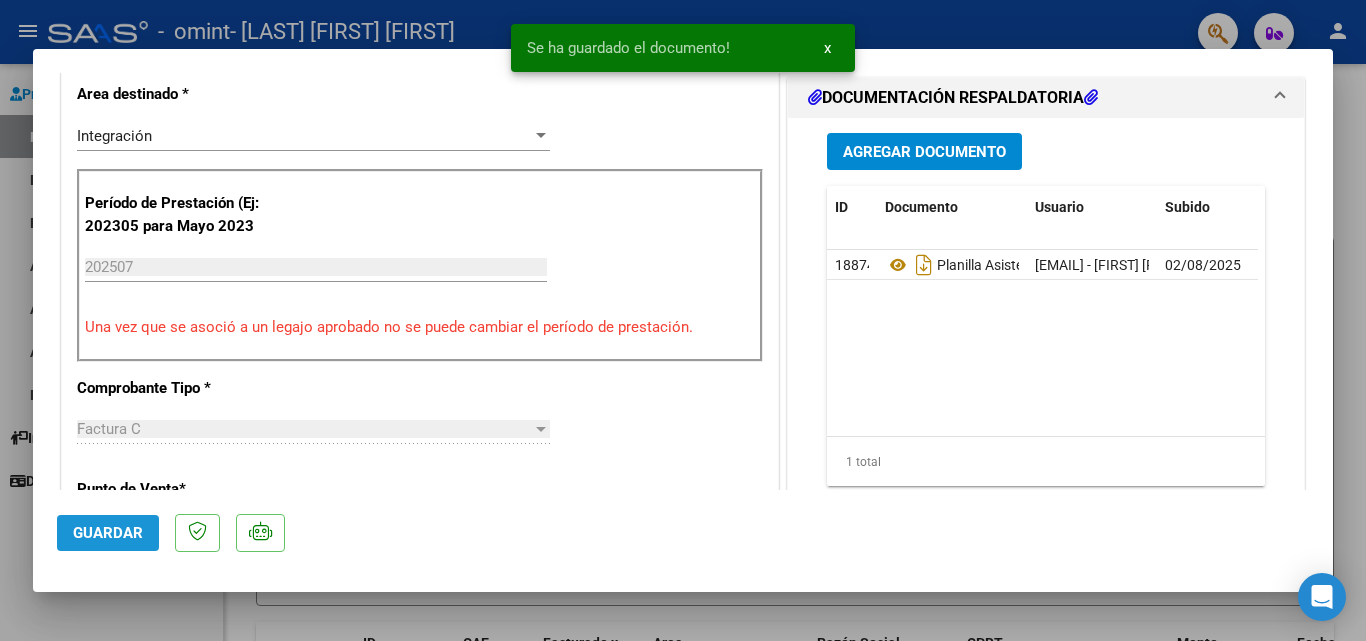 click on "Guardar" 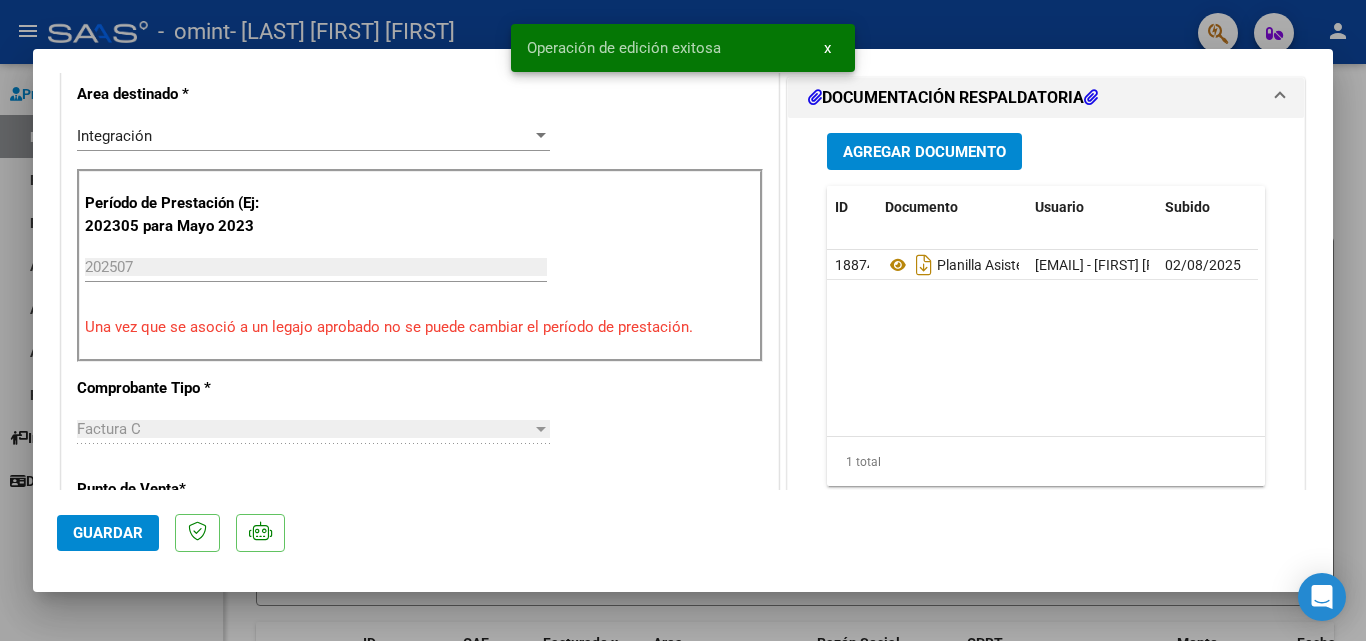 click on "Guardar" 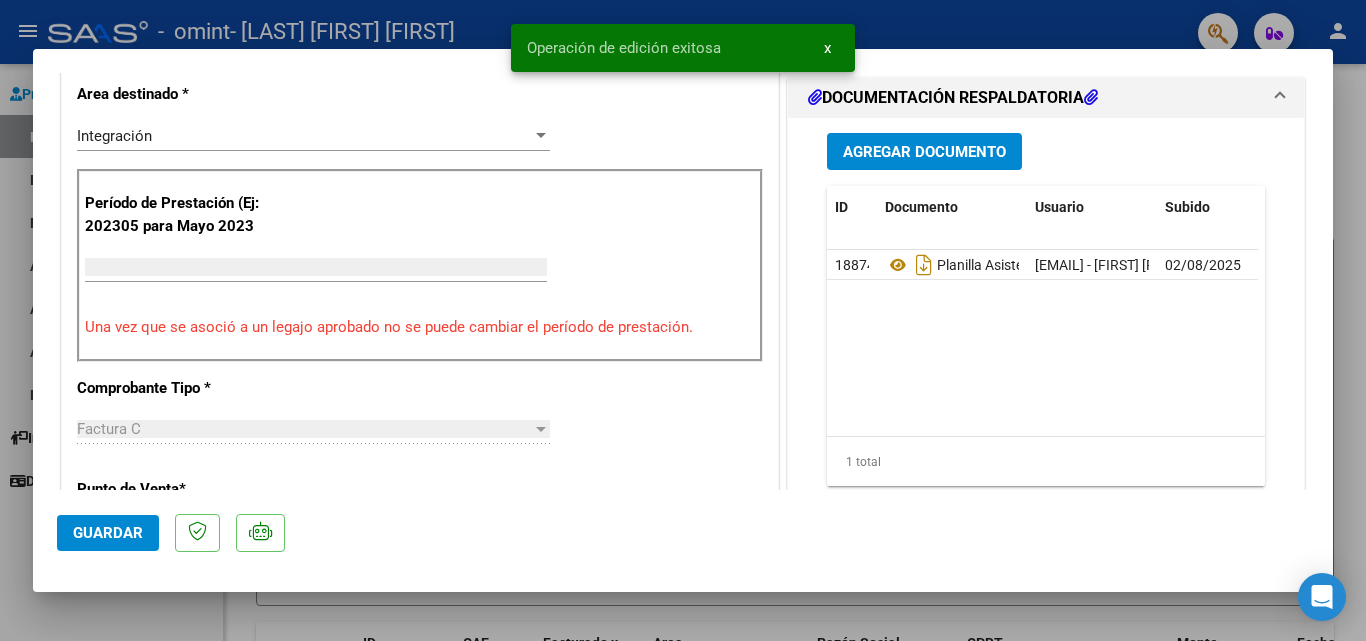 scroll, scrollTop: 414, scrollLeft: 0, axis: vertical 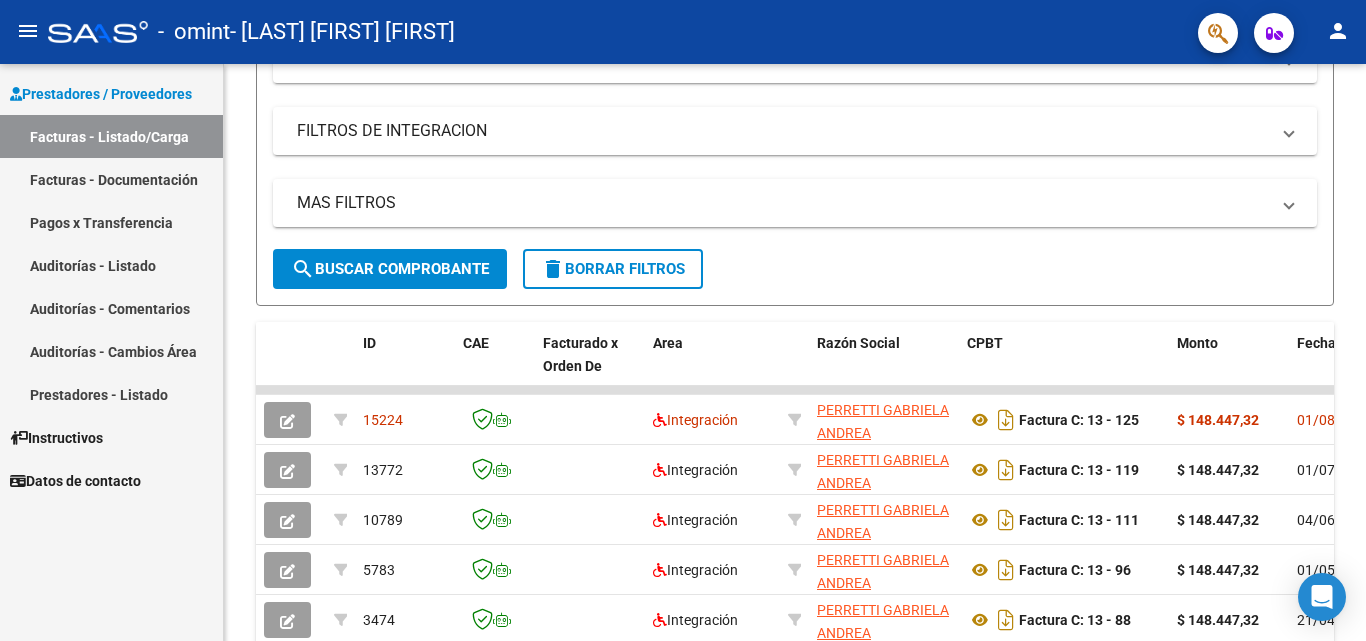 click on "person" 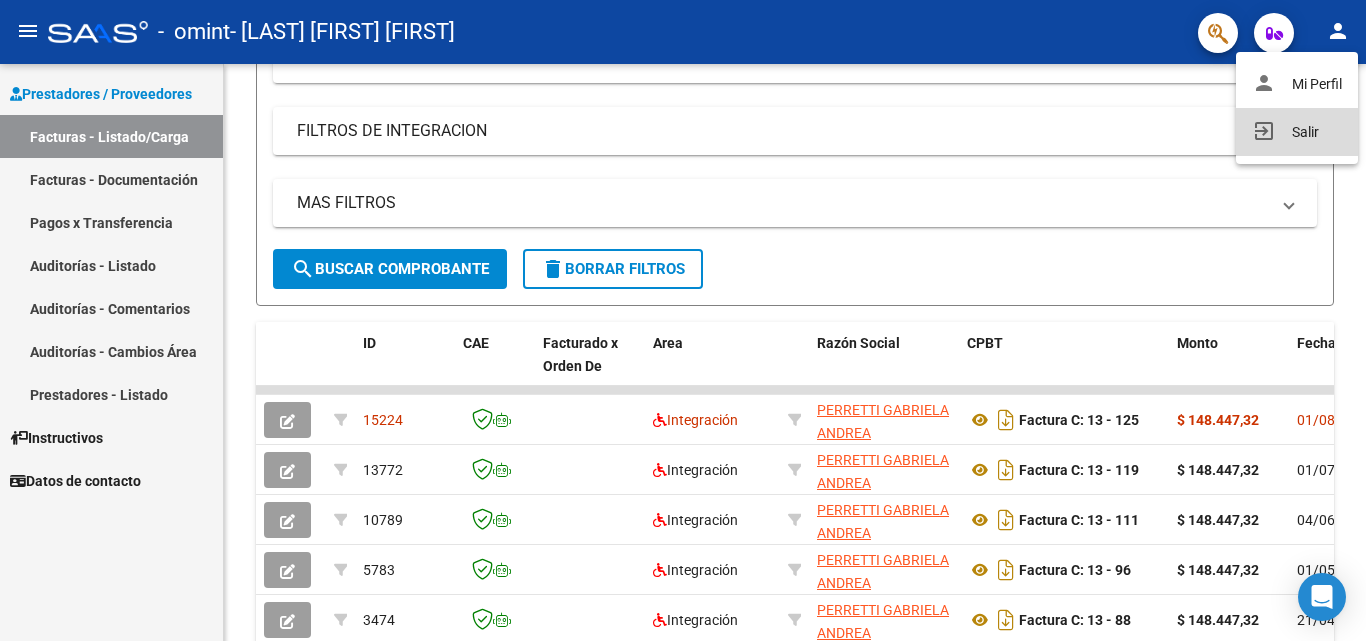 click on "exit_to_app  Salir" at bounding box center (1297, 132) 